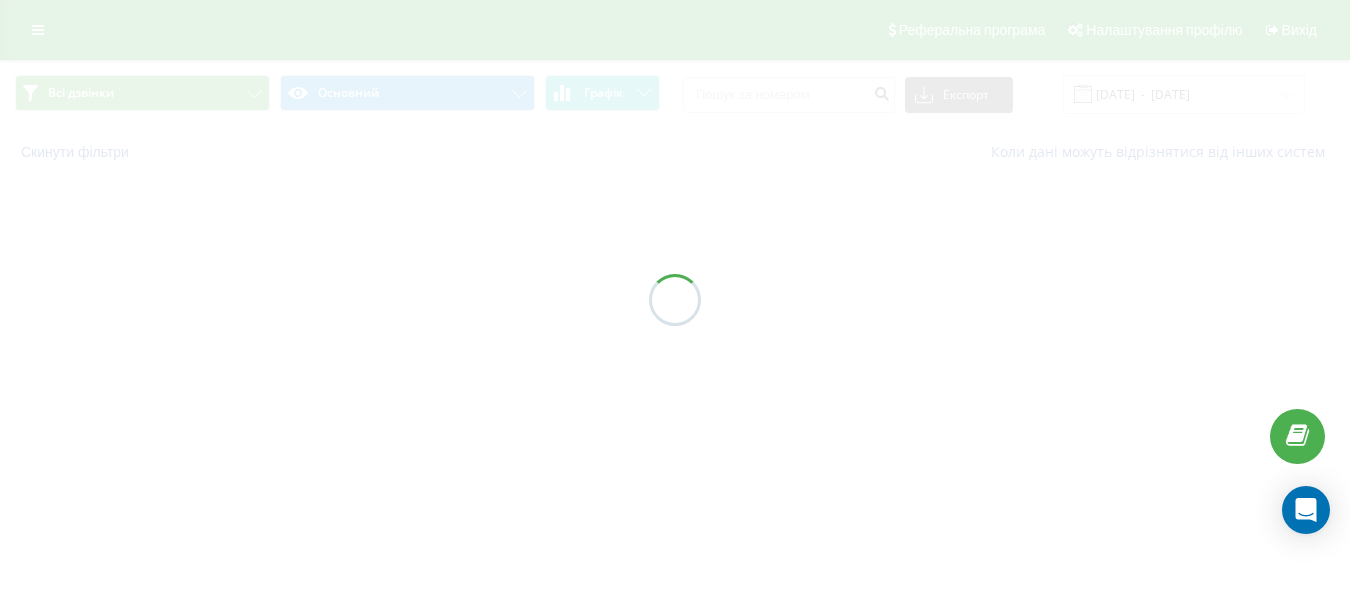 scroll, scrollTop: 0, scrollLeft: 0, axis: both 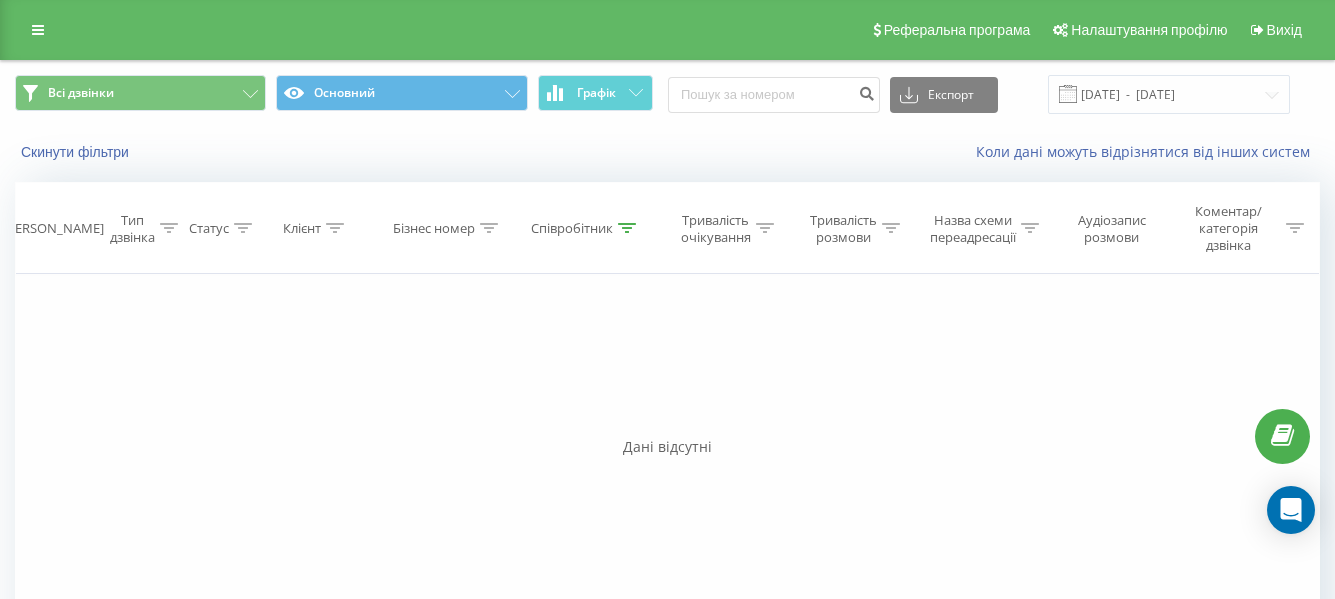 click on "Співробітник" at bounding box center (572, 228) 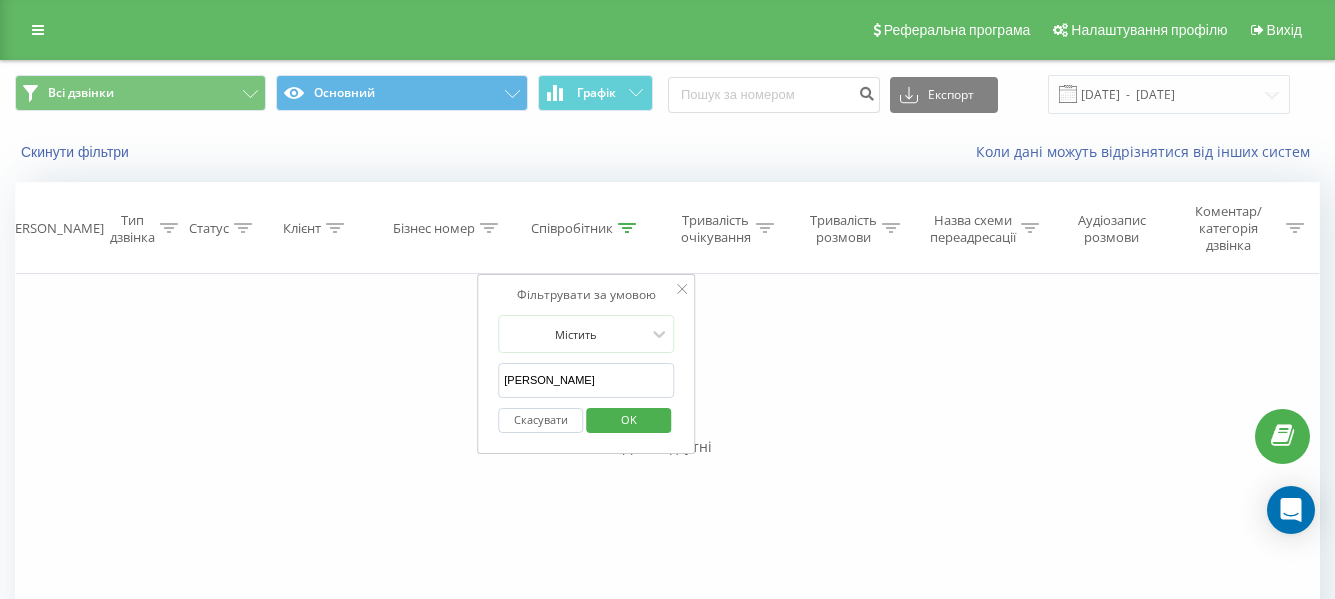 drag, startPoint x: 600, startPoint y: 376, endPoint x: 466, endPoint y: 380, distance: 134.0597 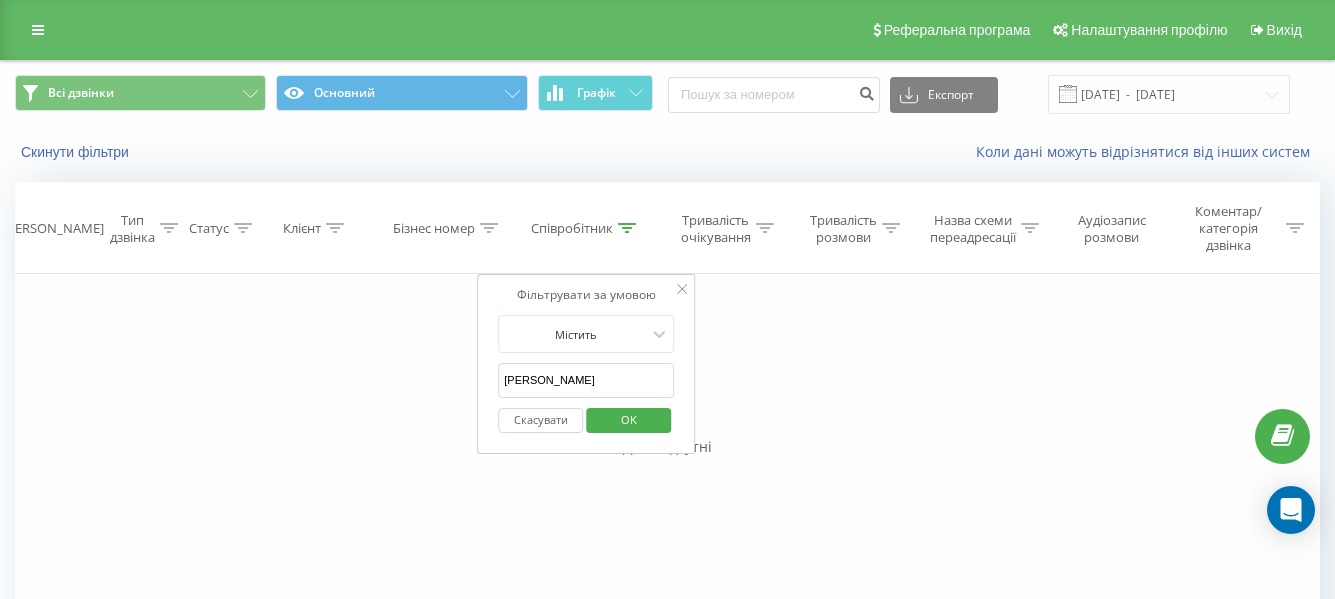 click on "OK" at bounding box center (628, 420) 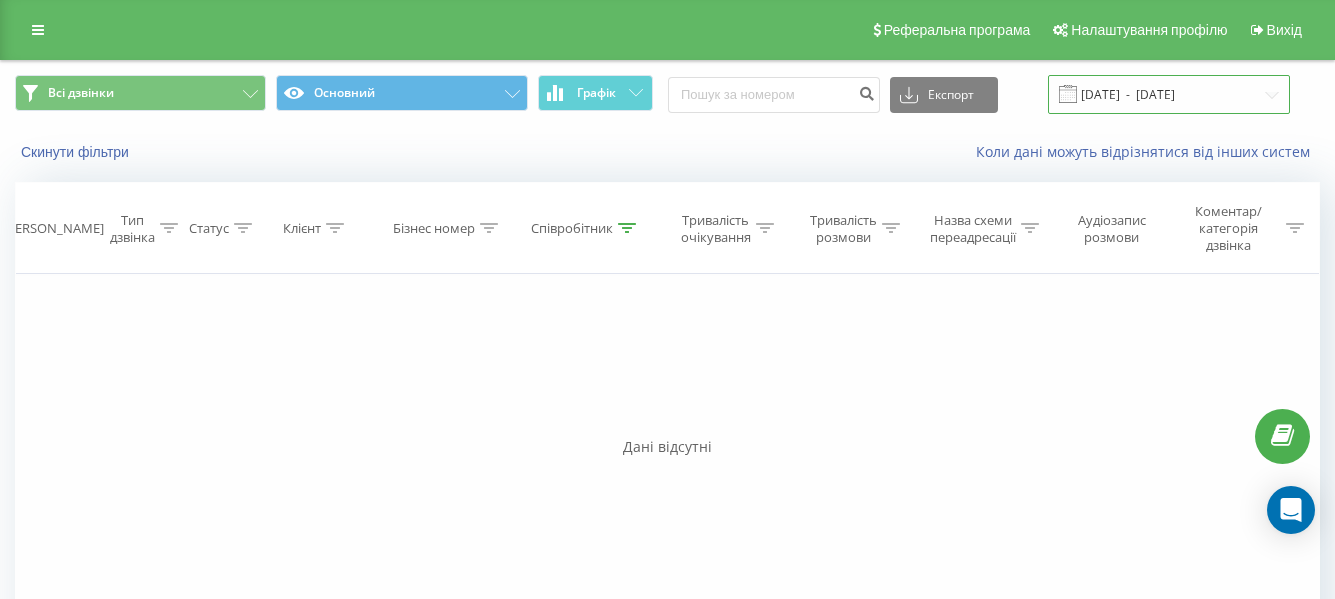 click on "[DATE]  -  [DATE]" at bounding box center (1169, 94) 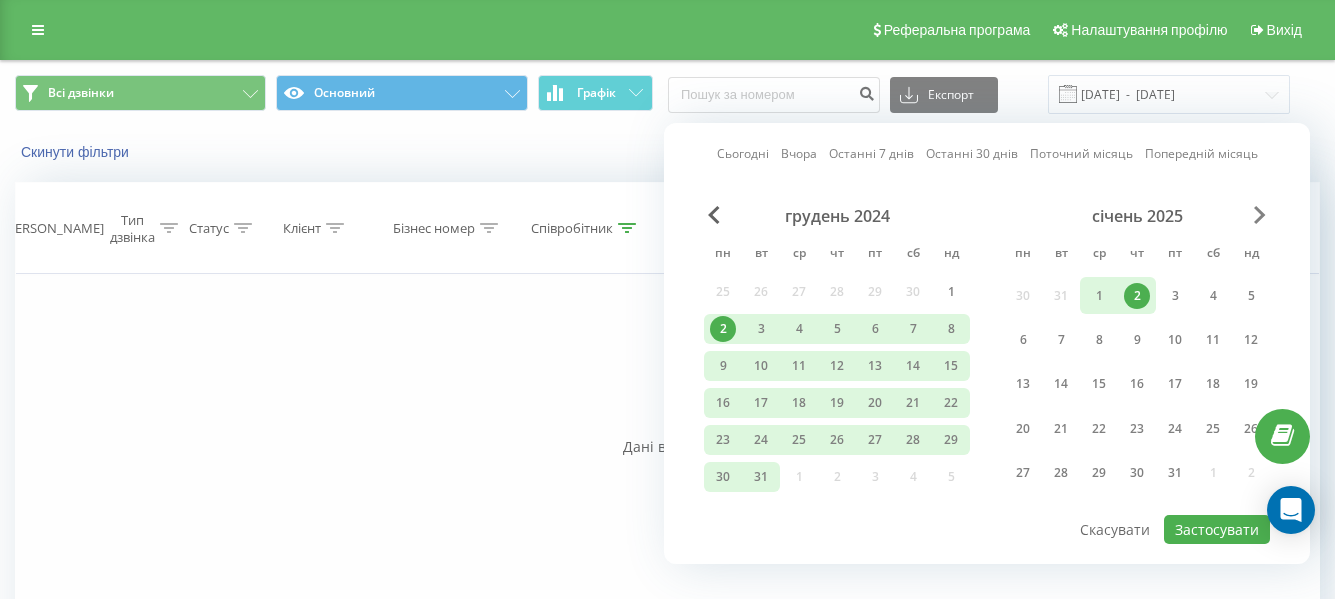 click at bounding box center [1260, 215] 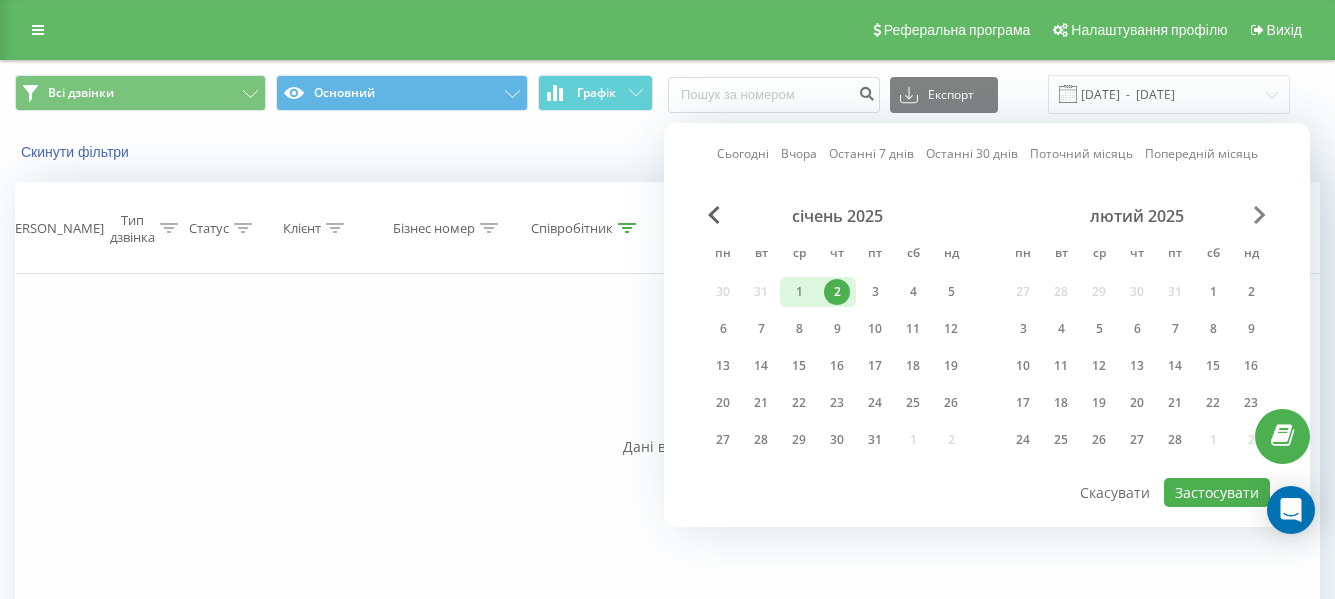 click at bounding box center [1260, 215] 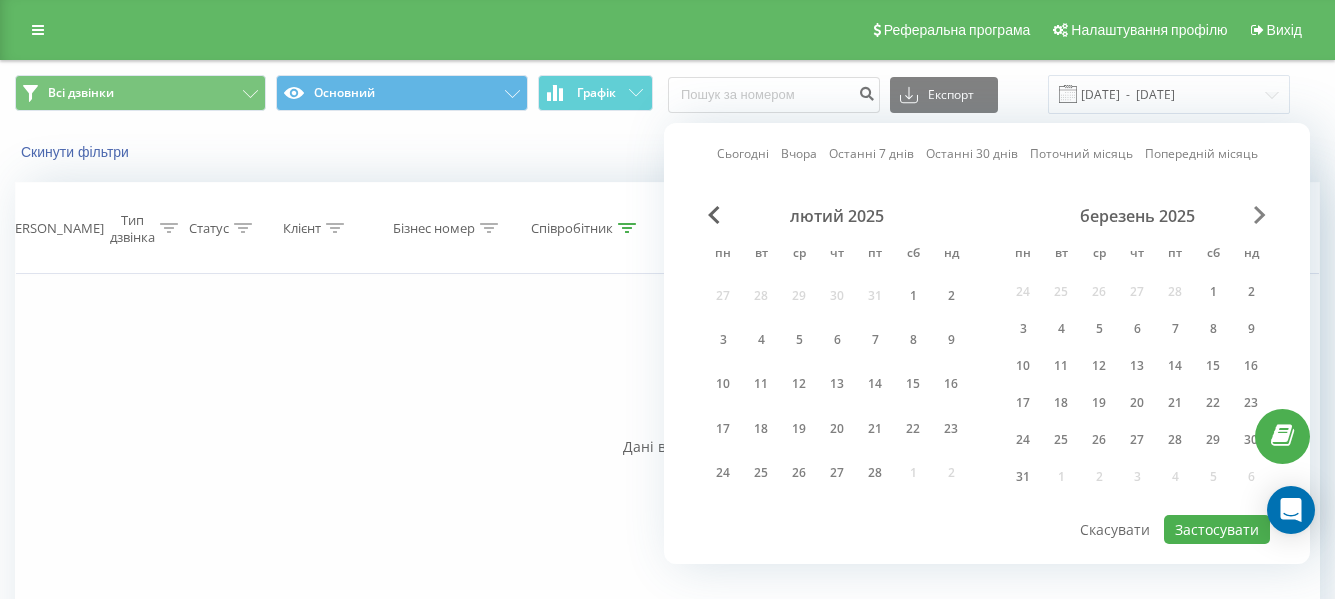 click at bounding box center (1260, 215) 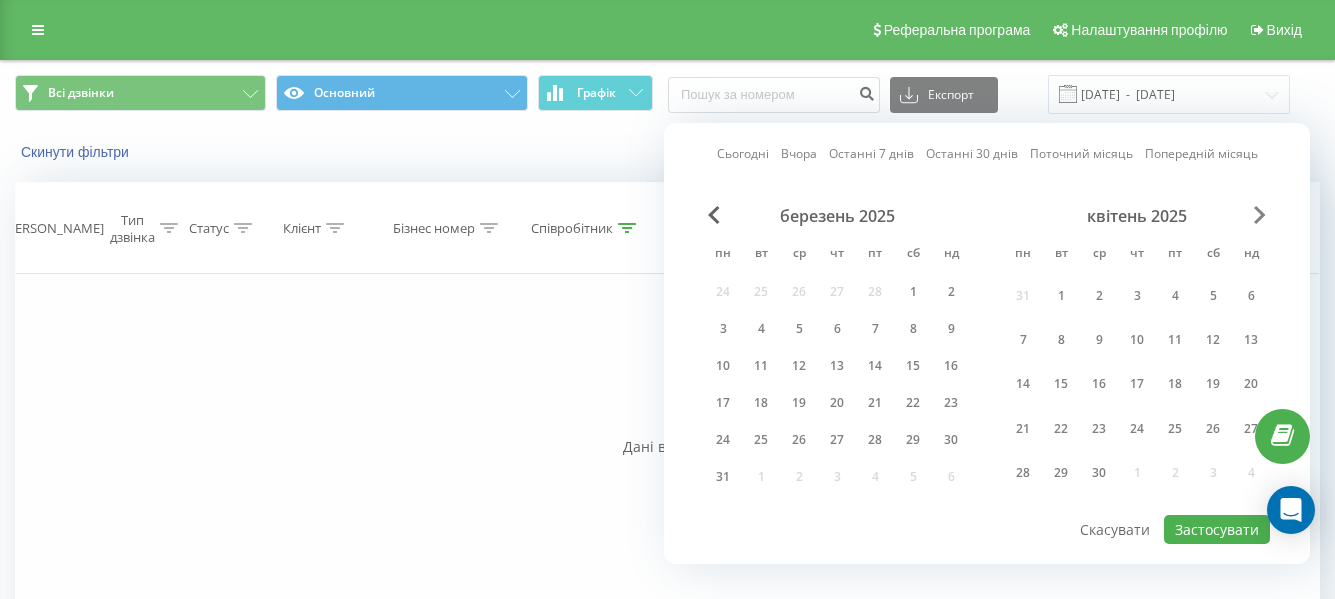 click at bounding box center (1260, 215) 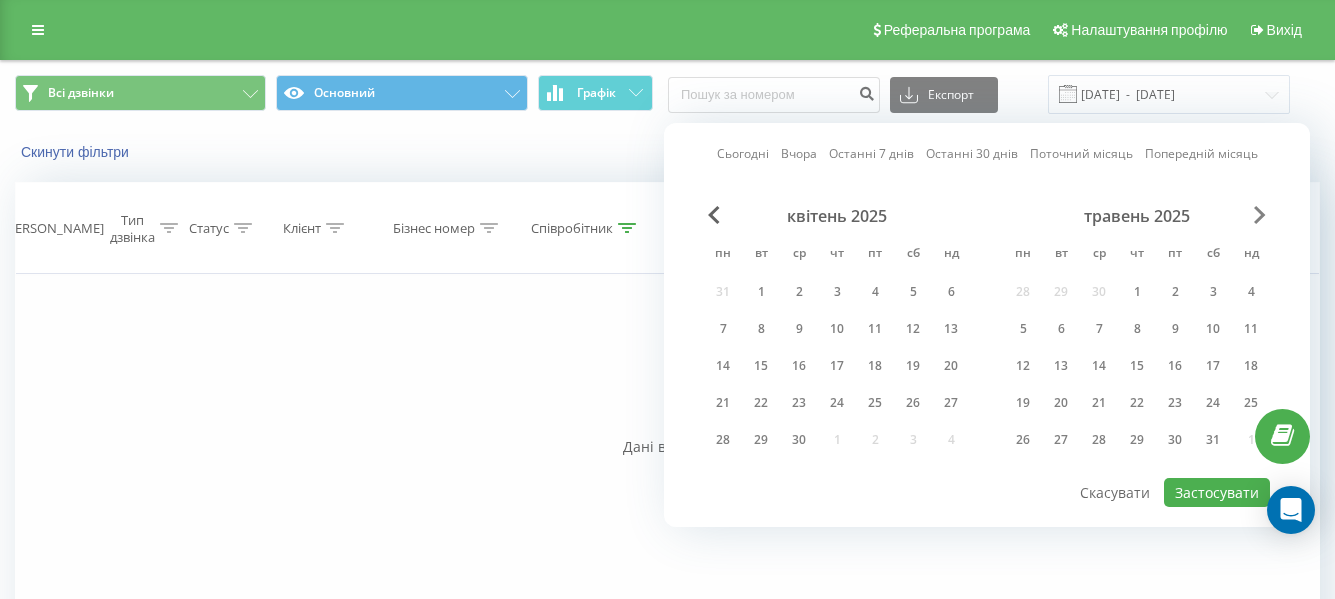 click at bounding box center [1260, 215] 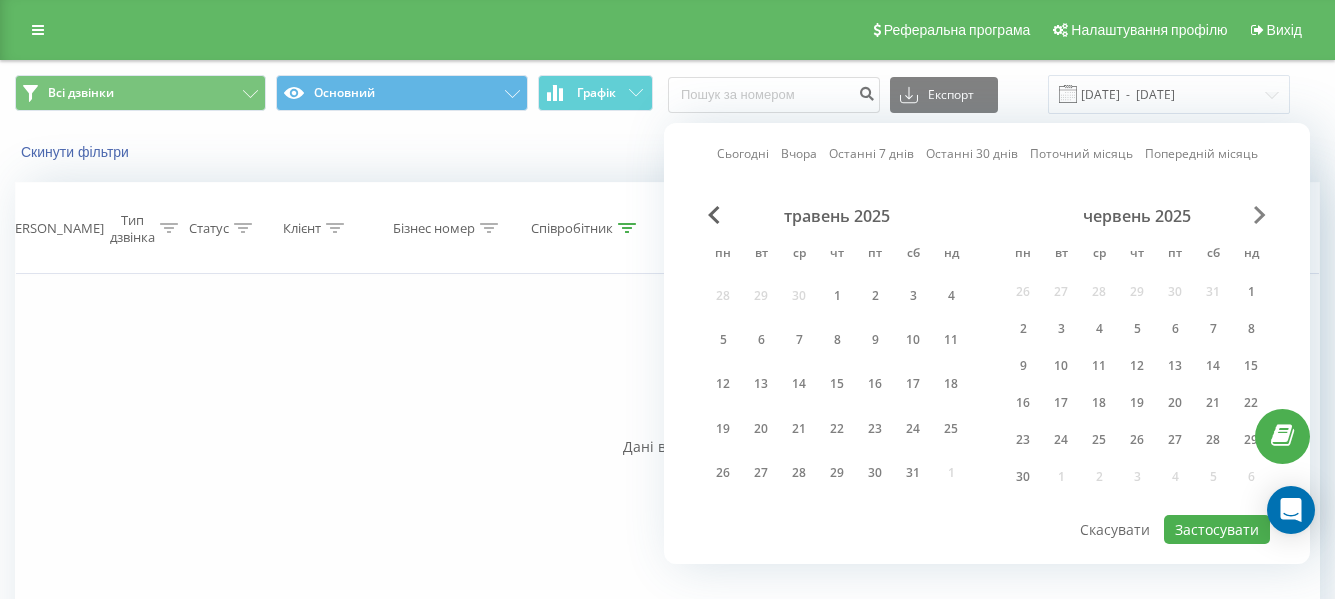 click at bounding box center (1260, 215) 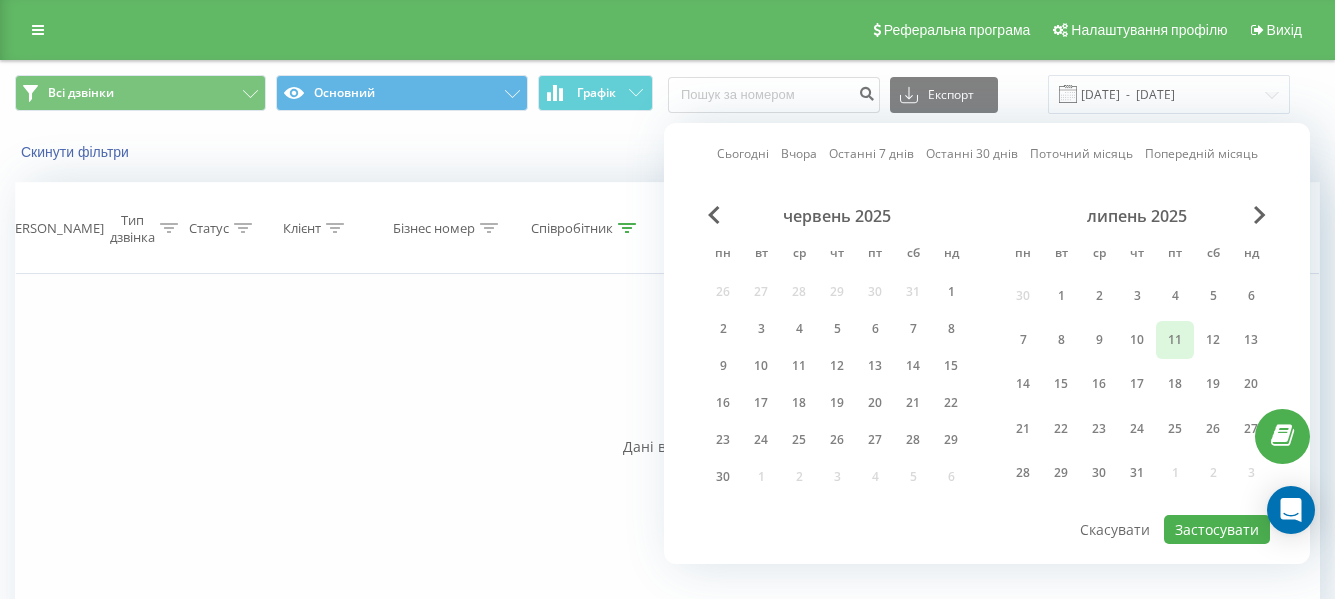 click on "11" at bounding box center [1175, 340] 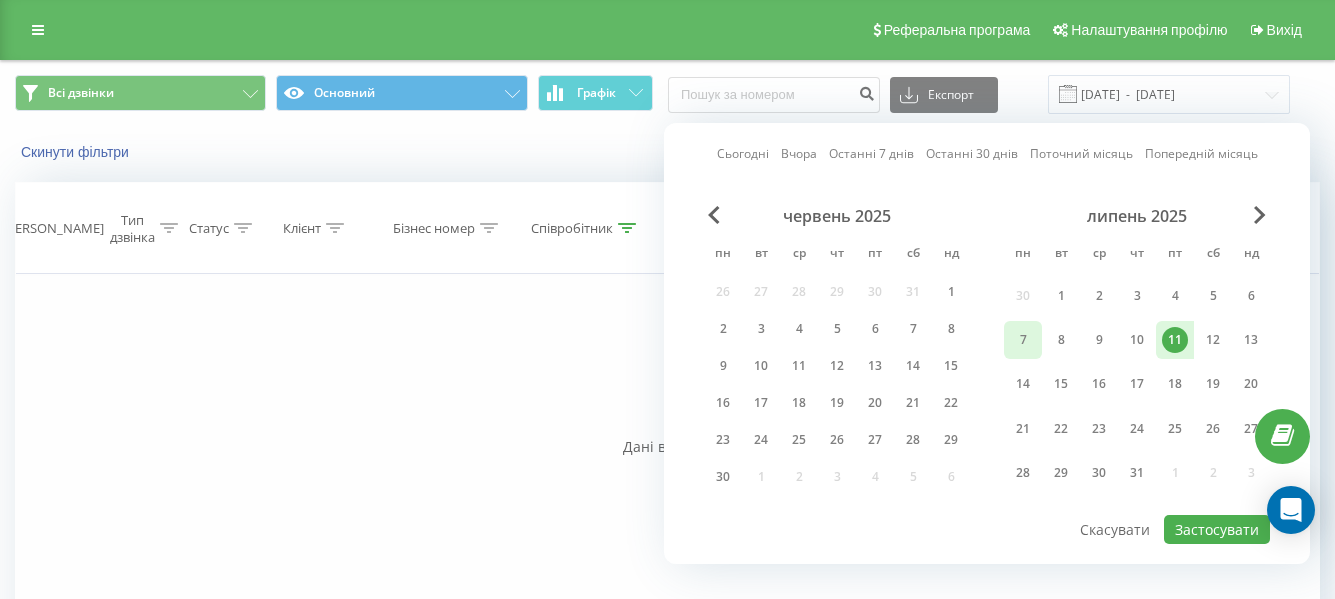 click on "7" at bounding box center [1023, 339] 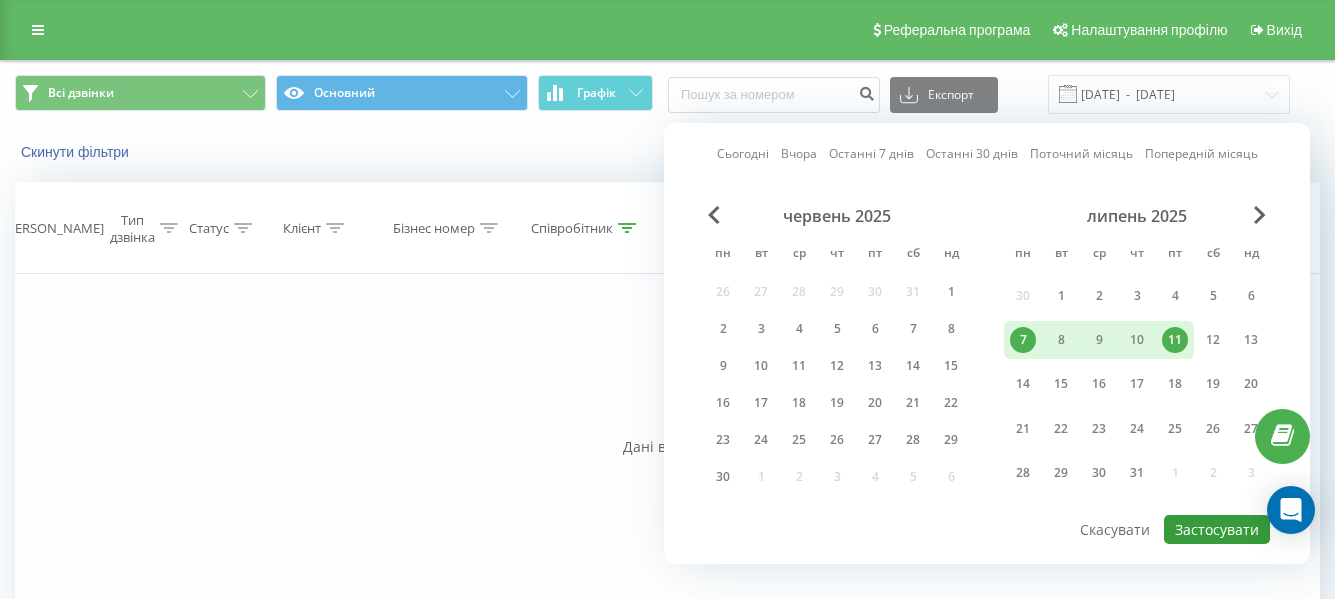 click on "Застосувати" at bounding box center [1217, 529] 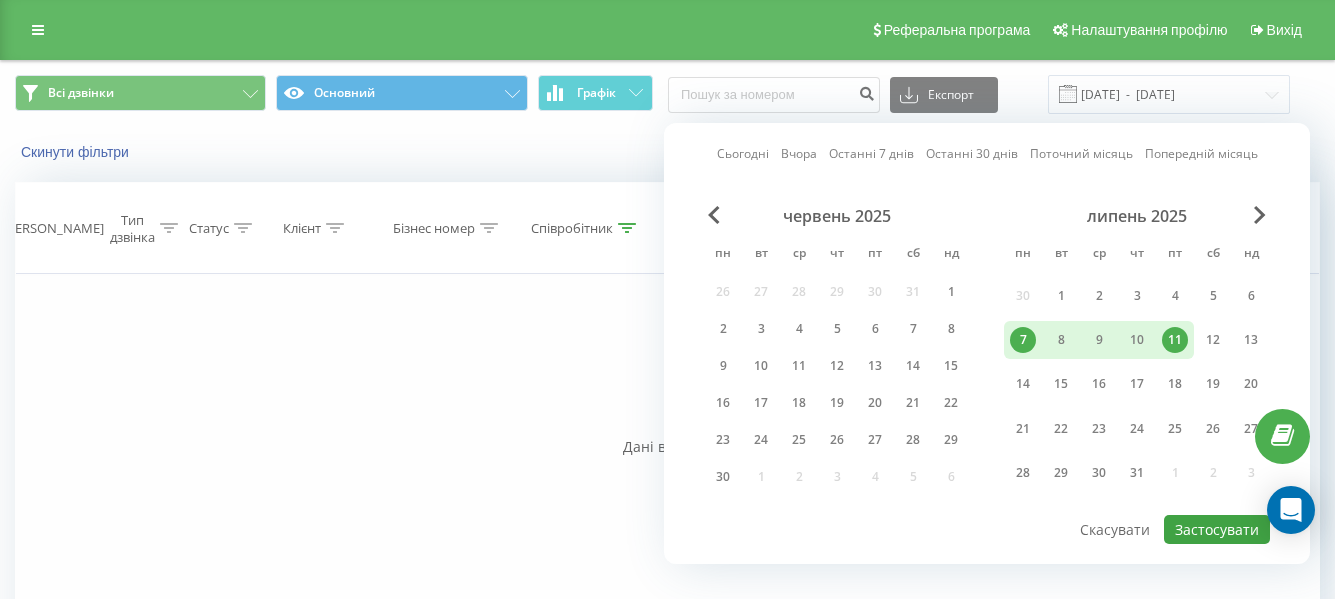 type on "[DATE]  -  [DATE]" 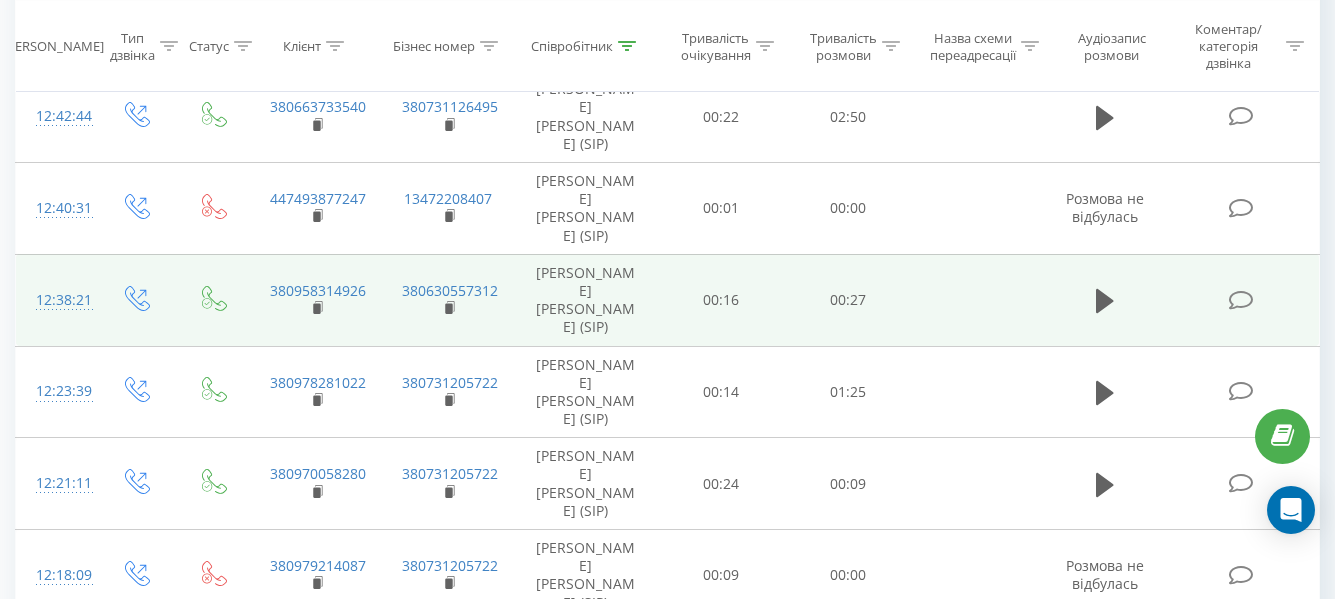 scroll, scrollTop: 247, scrollLeft: 0, axis: vertical 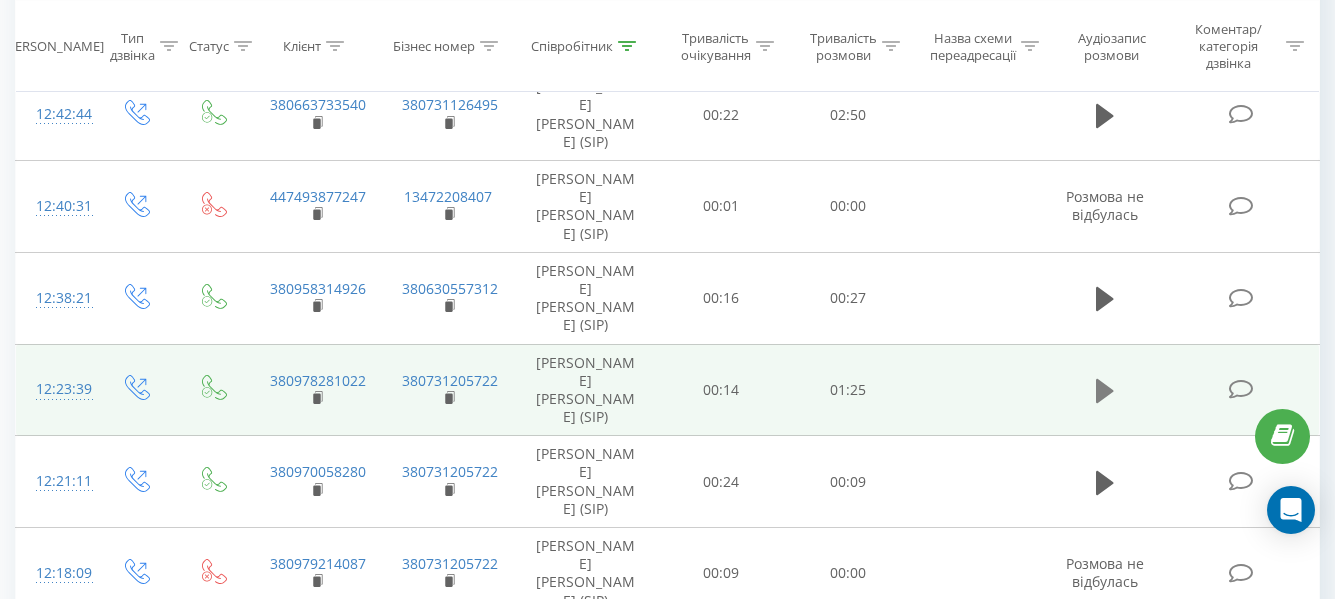 click 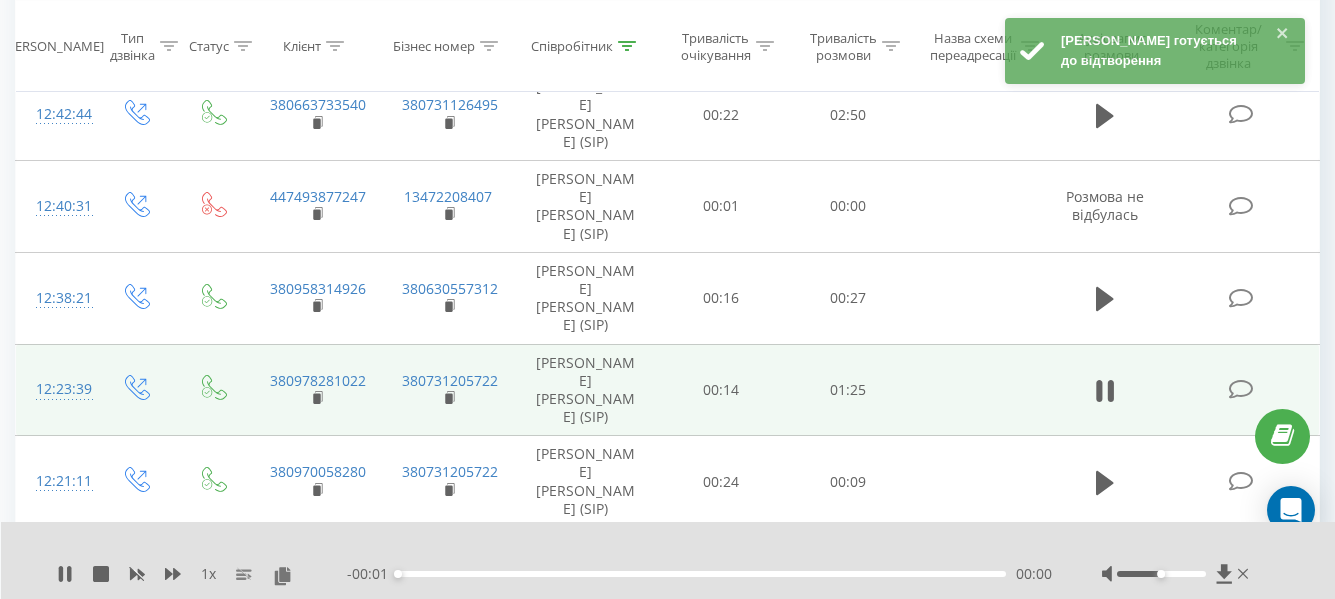 click on "00:00" at bounding box center [702, 574] 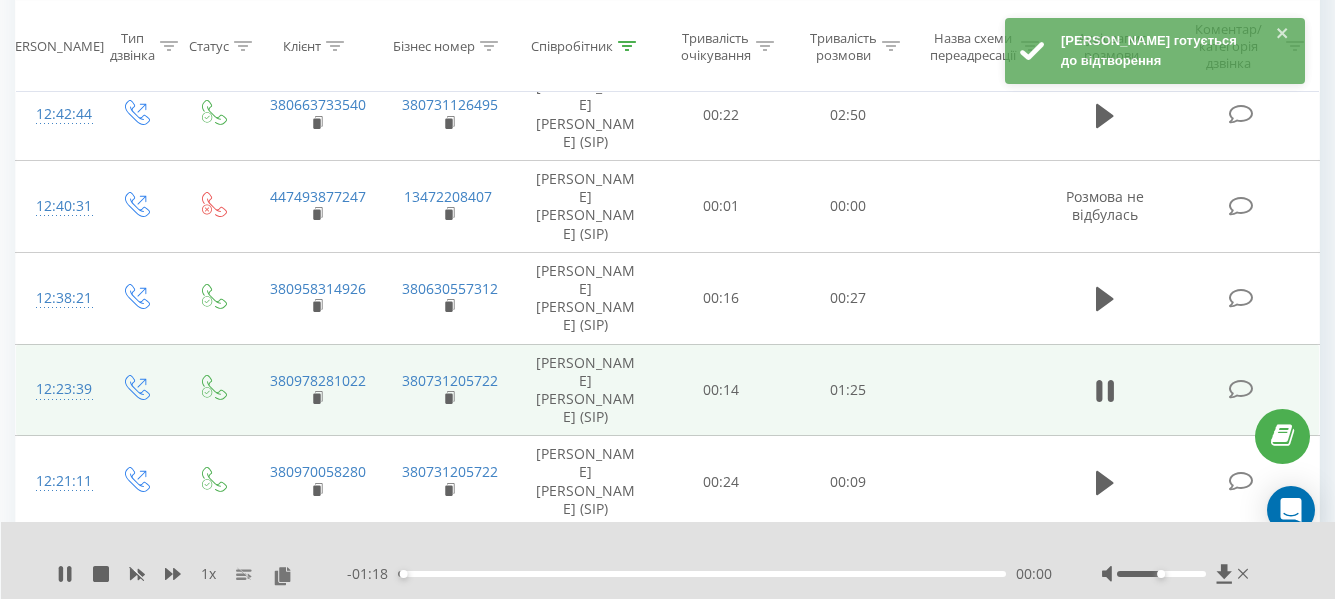 click on "00:00" at bounding box center (702, 574) 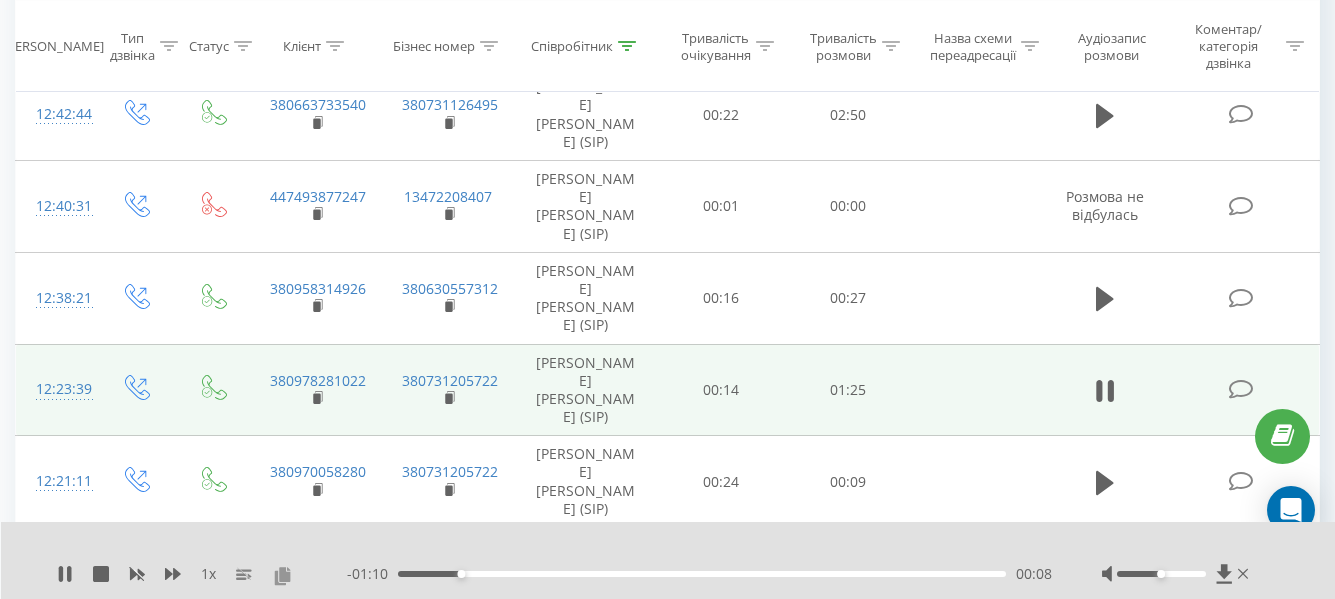 click at bounding box center [282, 575] 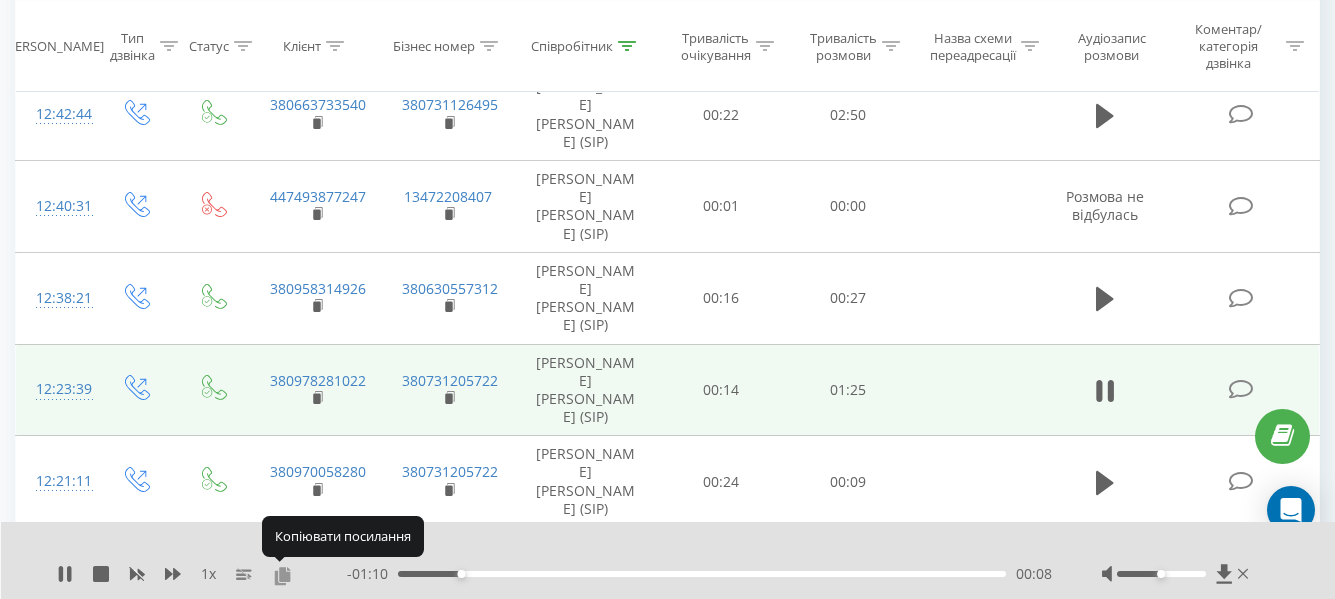 click at bounding box center [282, 575] 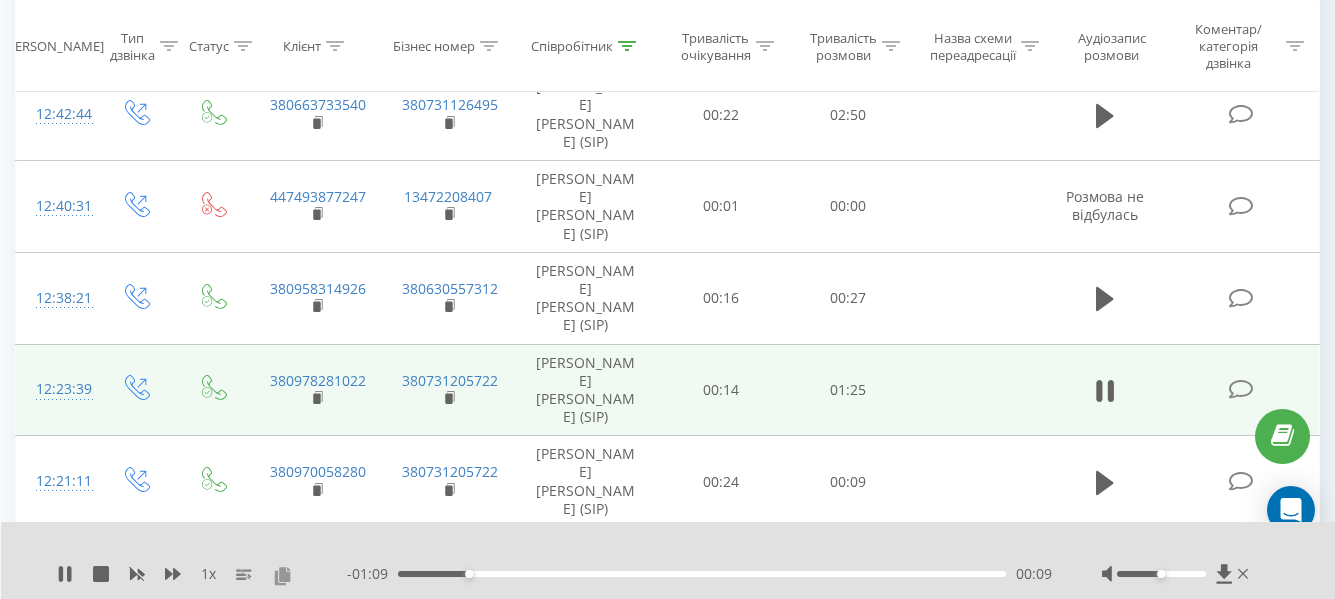 click at bounding box center (282, 575) 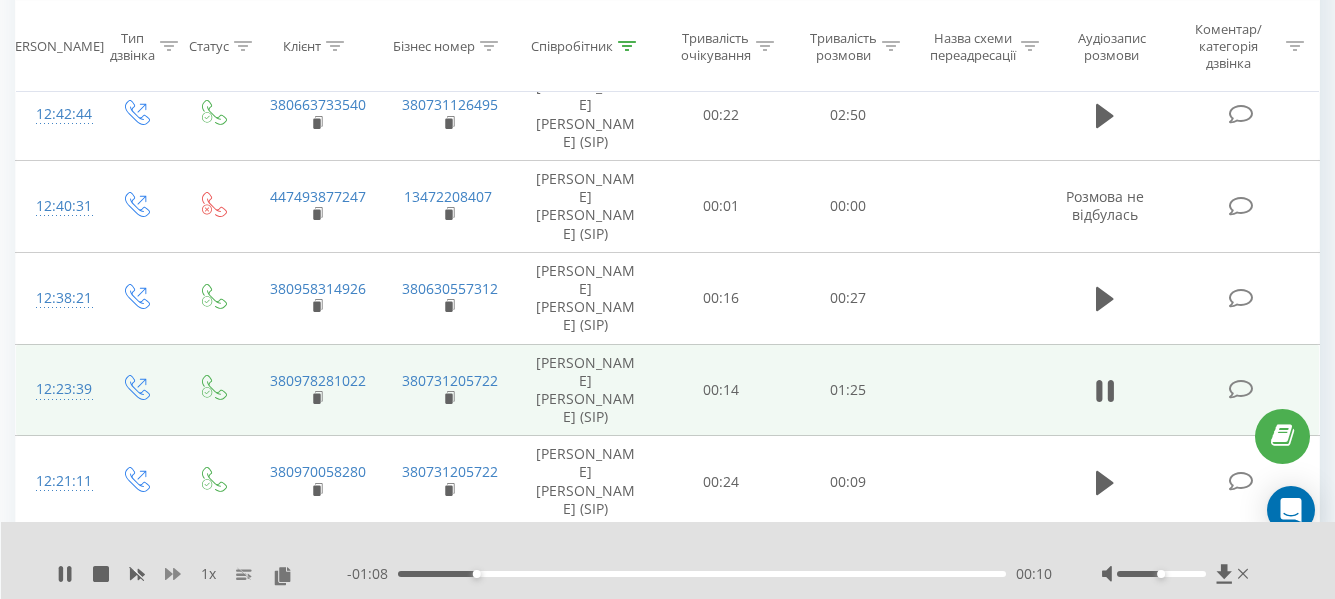 click 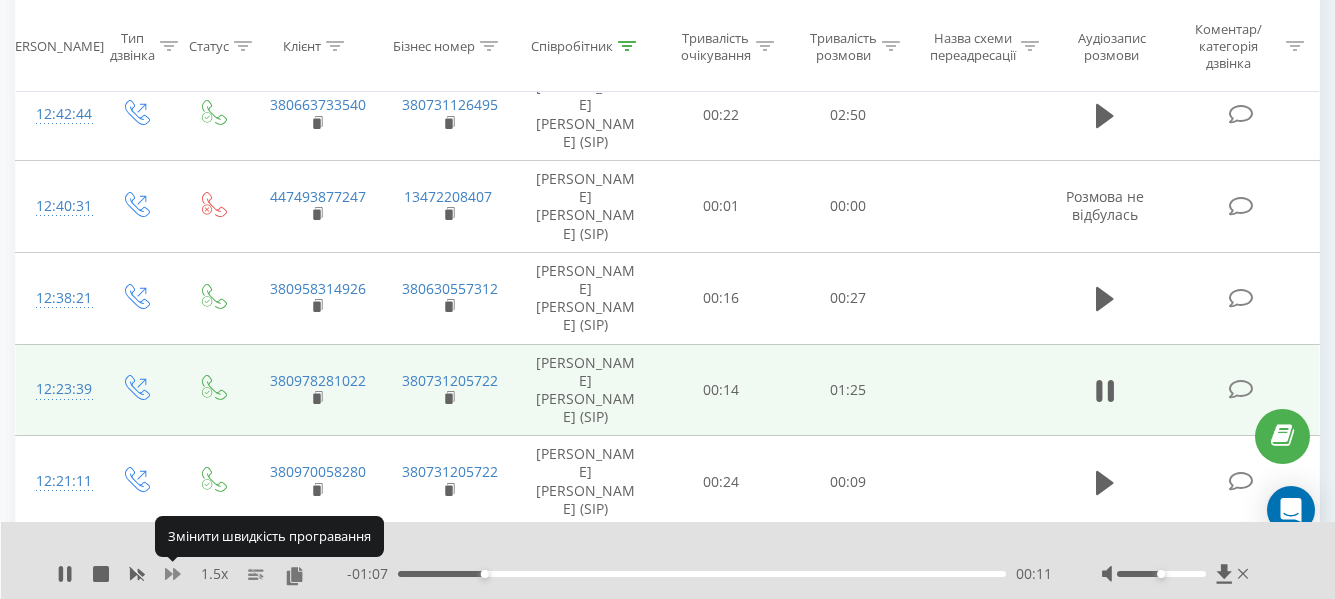 click 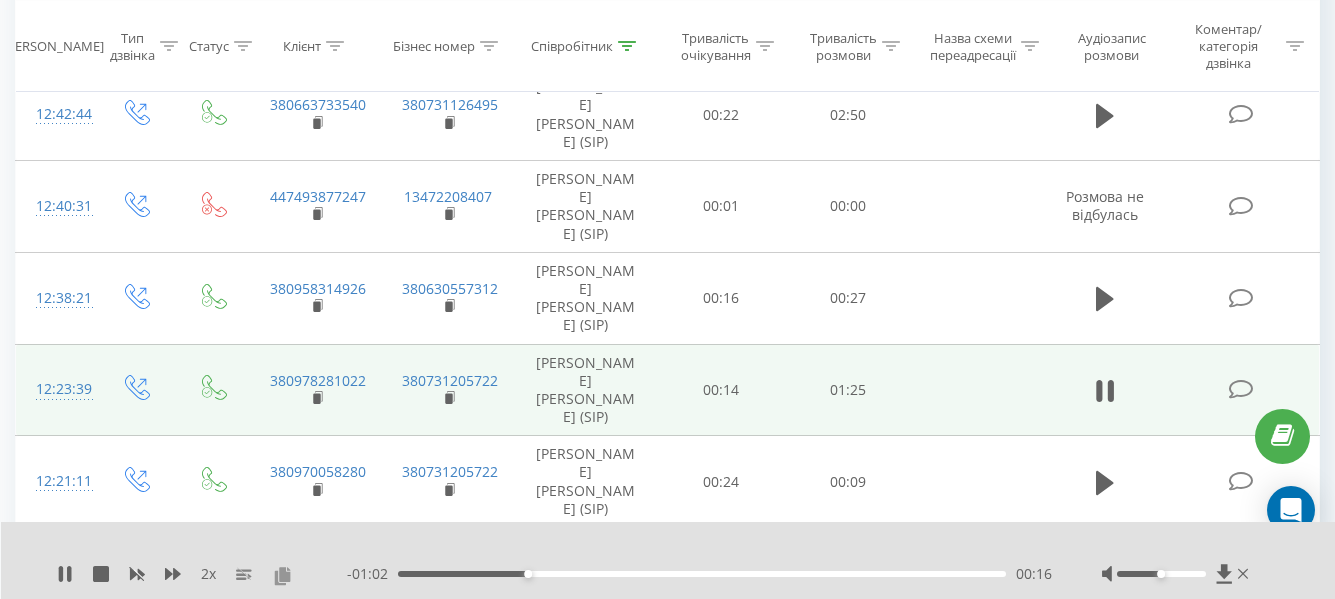 click at bounding box center [282, 575] 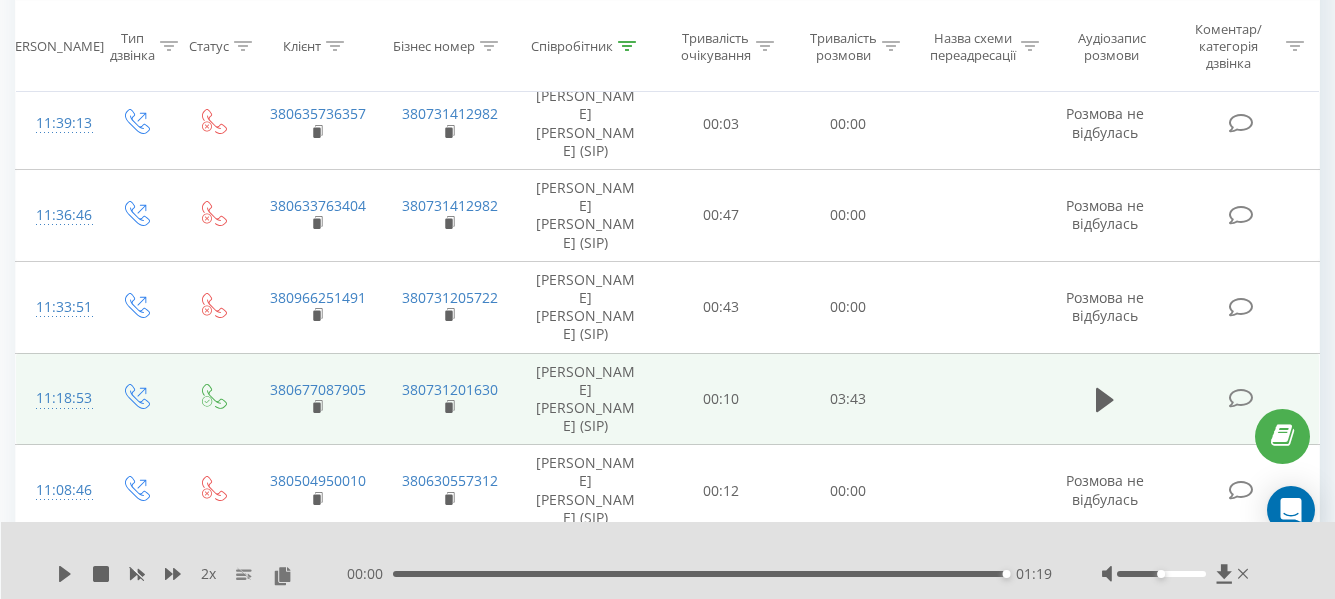 scroll, scrollTop: 973, scrollLeft: 0, axis: vertical 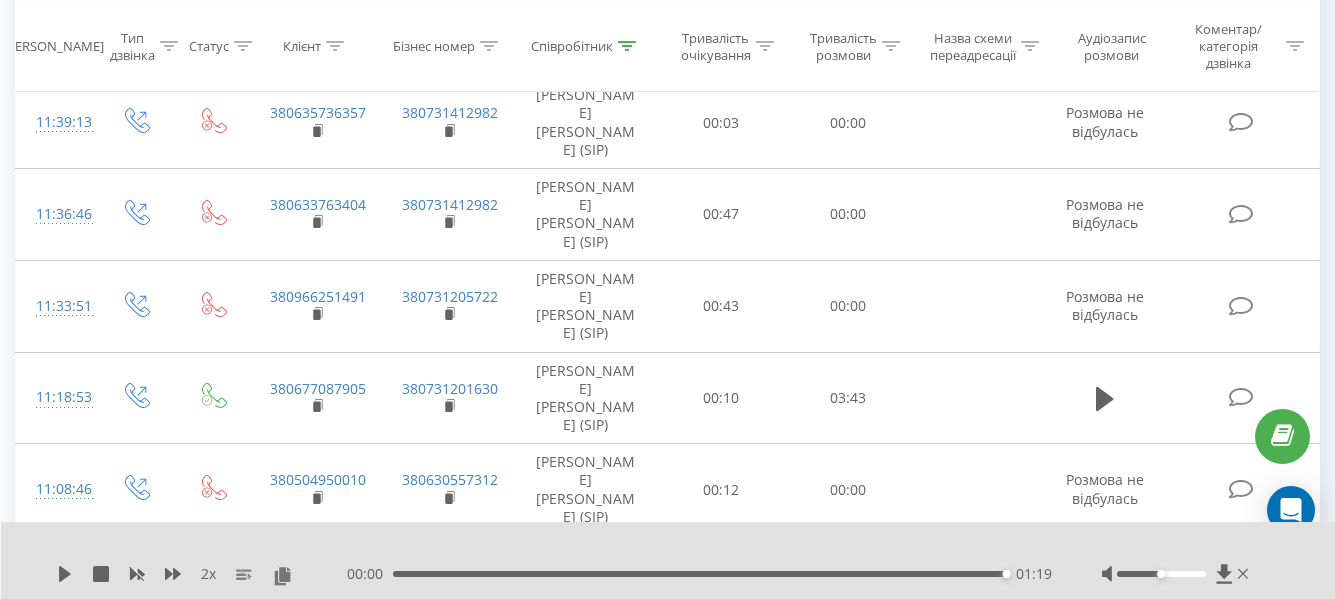 click 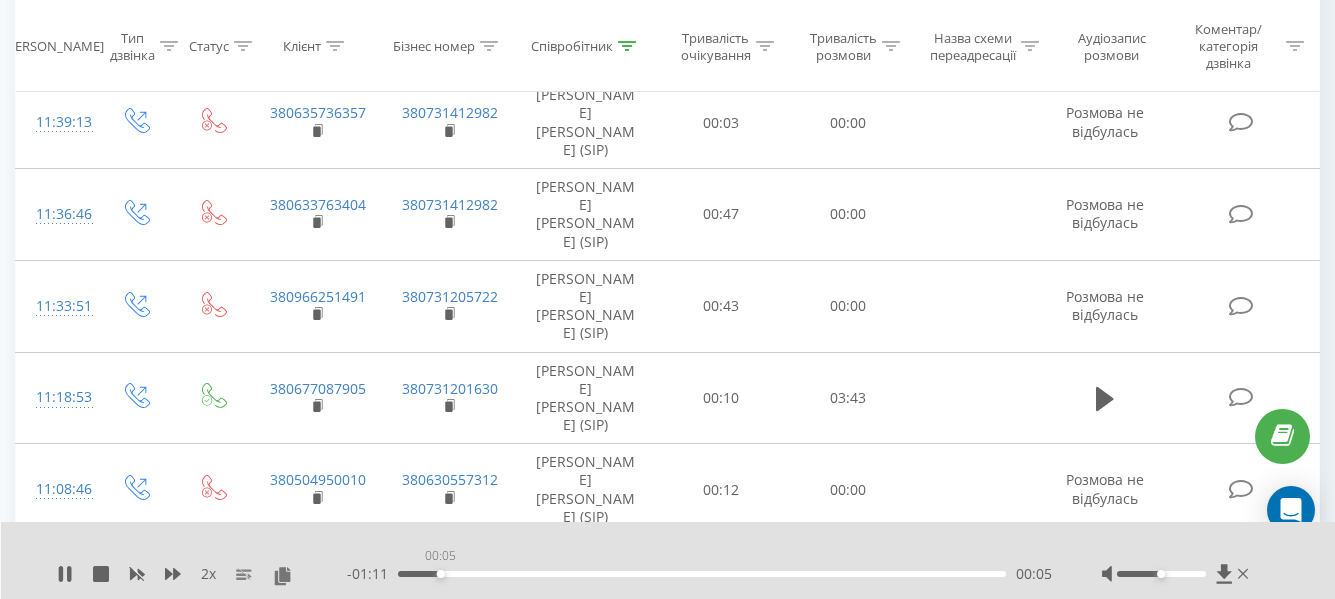 click on "00:05" at bounding box center (702, 574) 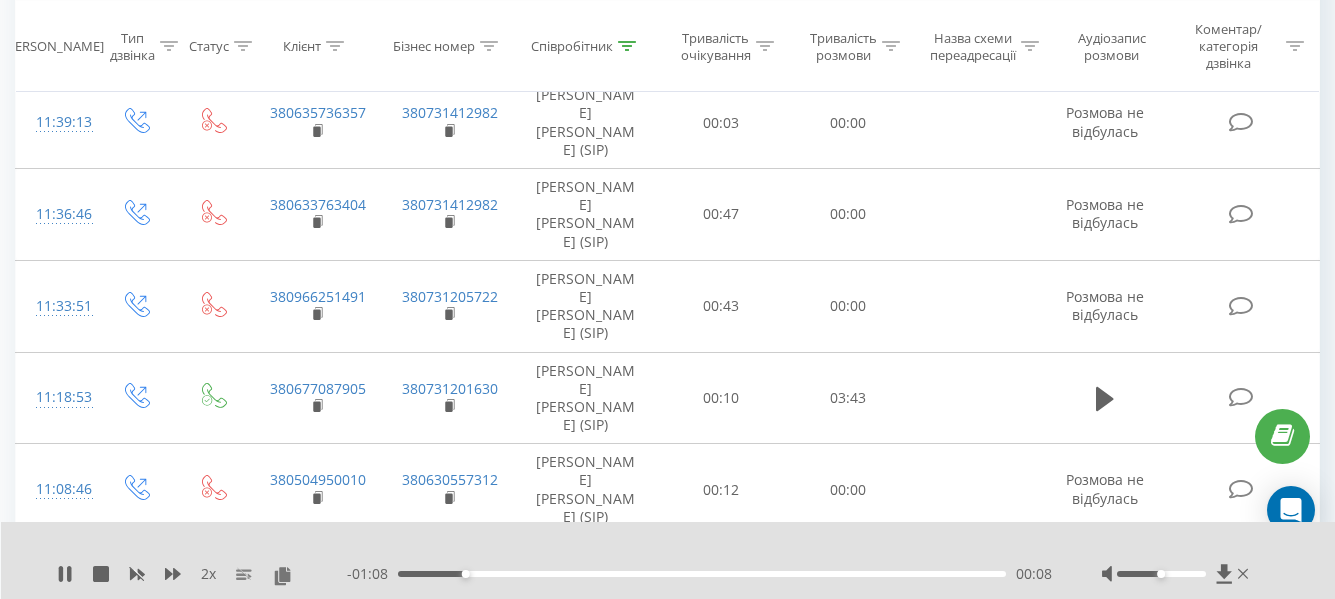 click on "2 x" at bounding box center [202, 574] 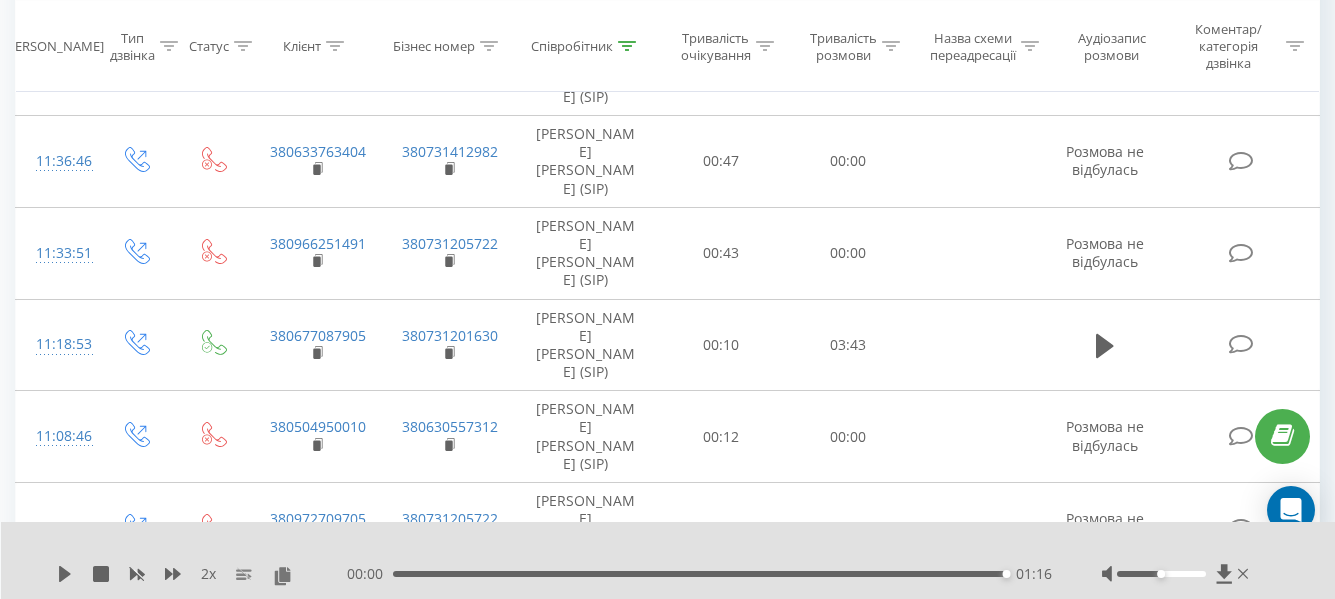 scroll, scrollTop: 1031, scrollLeft: 0, axis: vertical 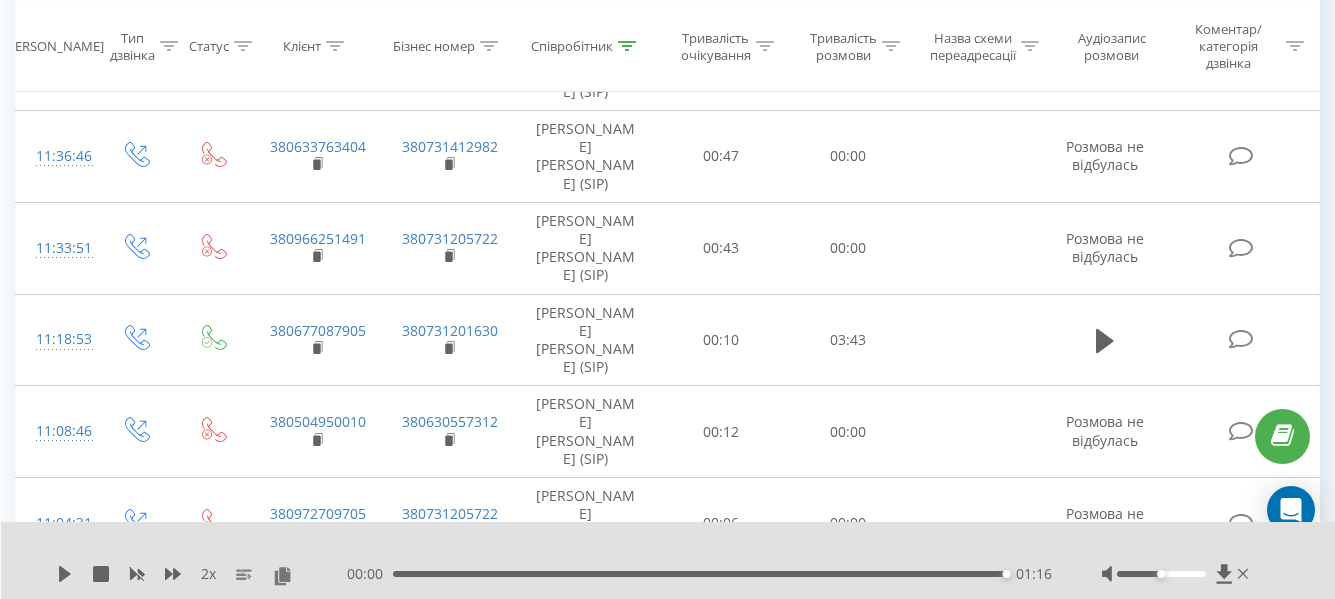 click 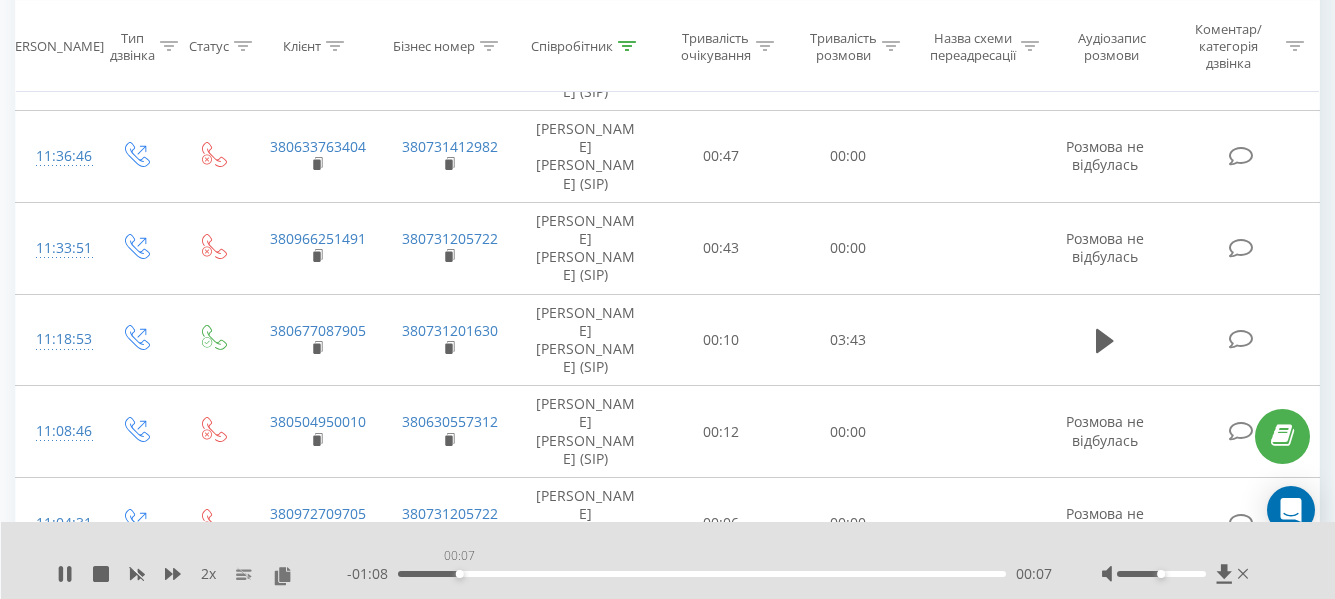 click on "00:07" at bounding box center [702, 574] 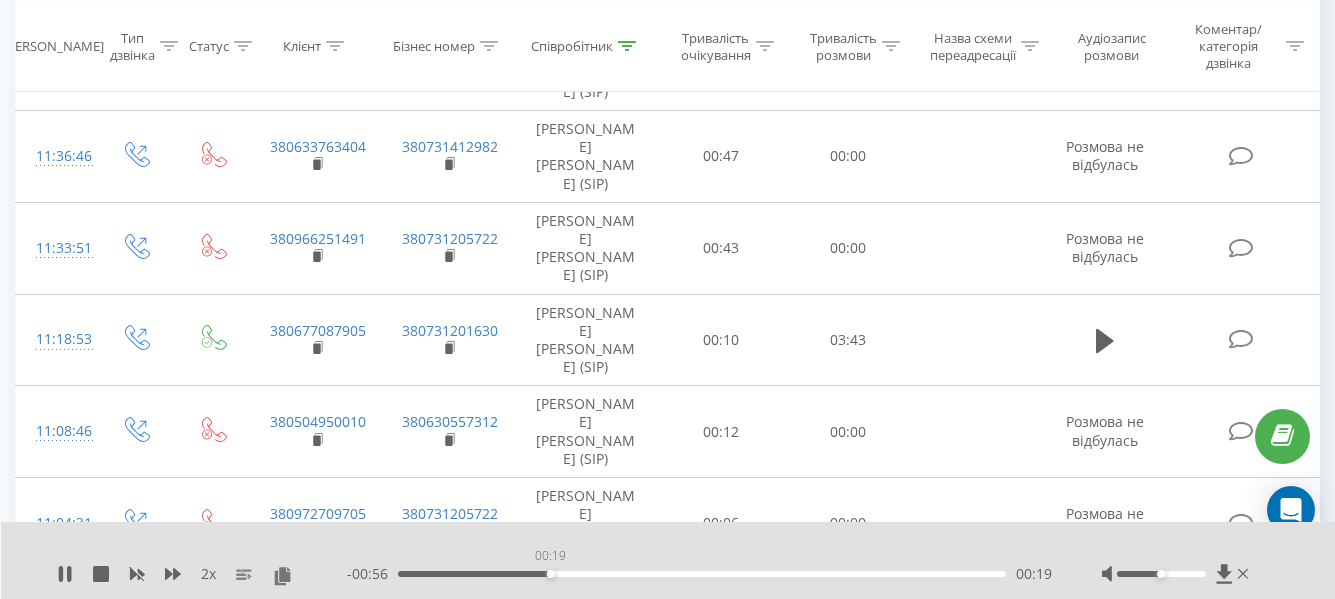 click on "00:19" at bounding box center [702, 574] 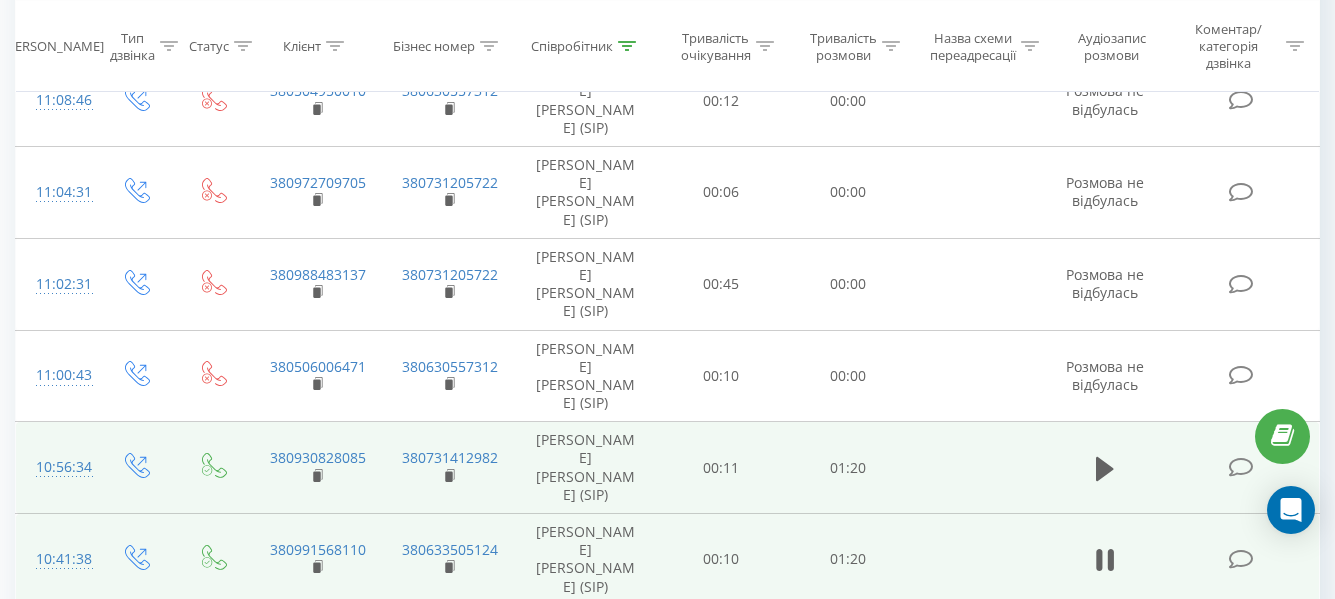 scroll, scrollTop: 1364, scrollLeft: 0, axis: vertical 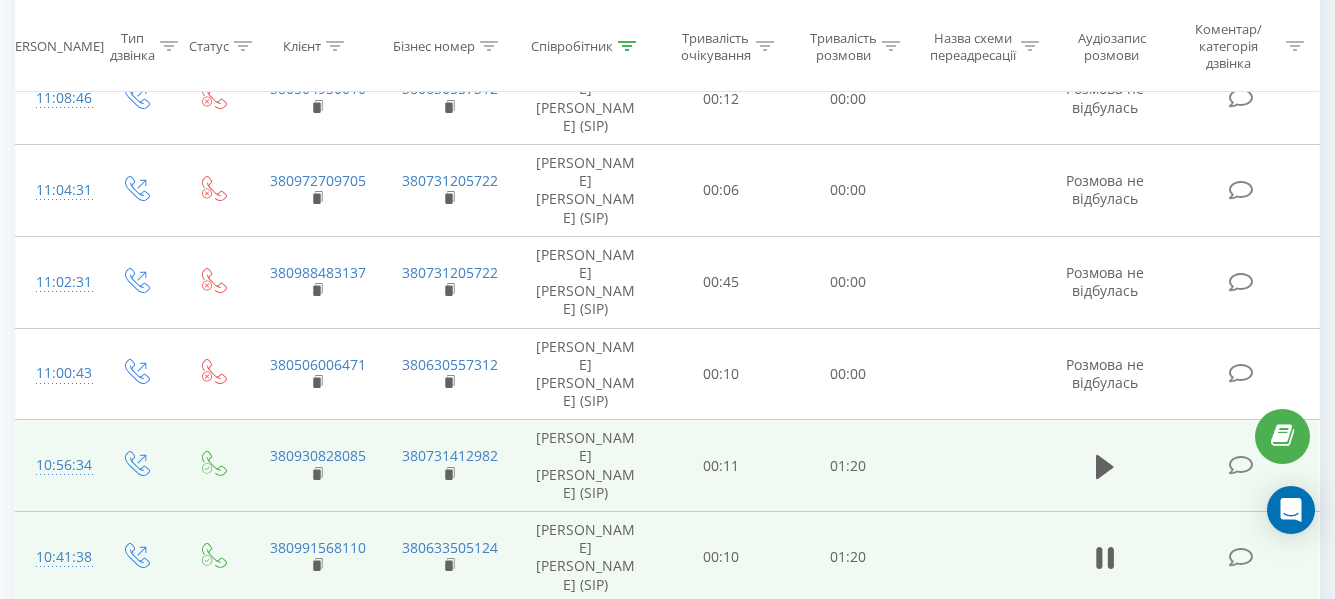 click 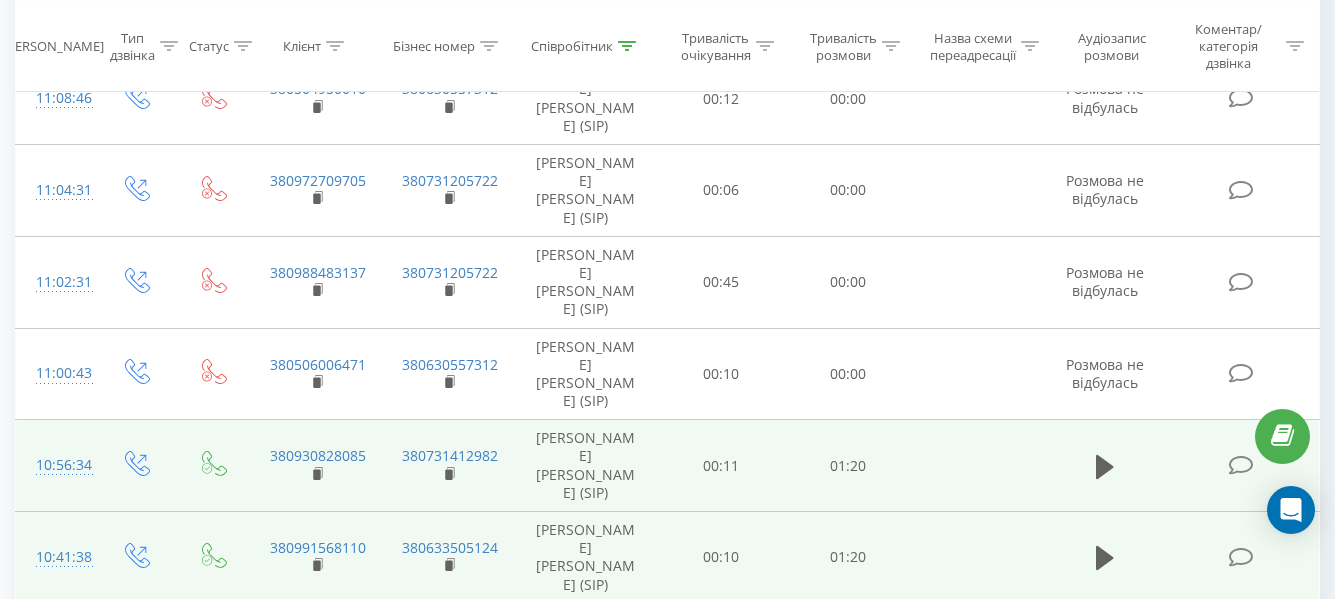 click on "00:10" at bounding box center [701, 1354] 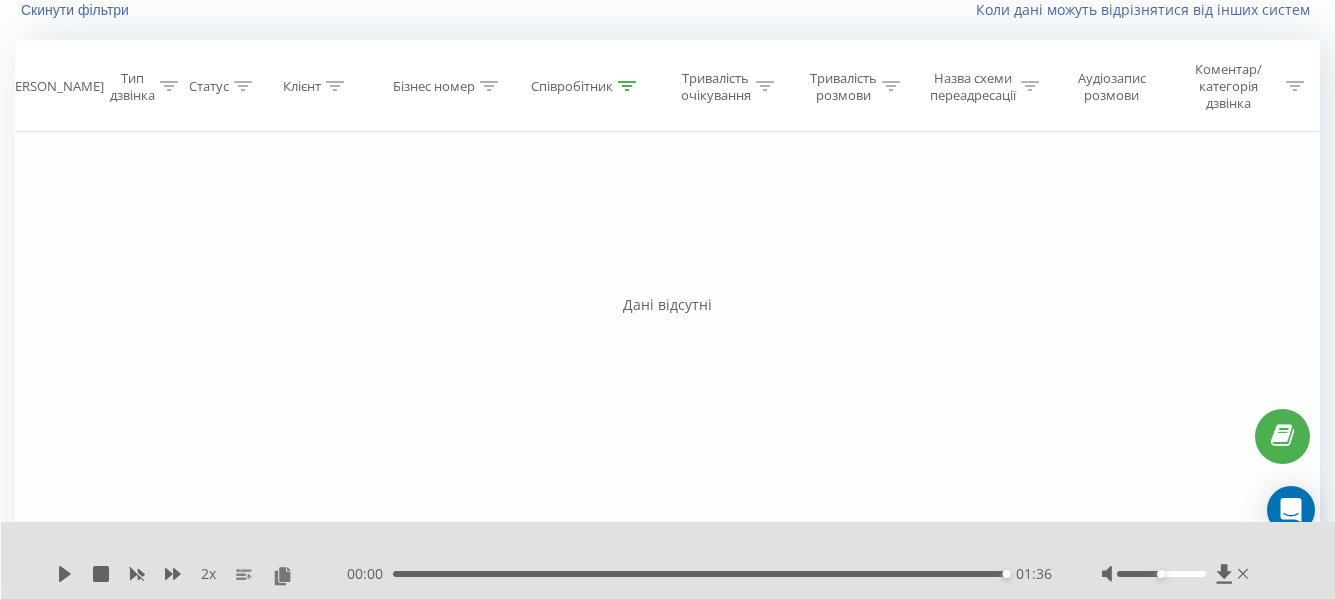 scroll, scrollTop: 0, scrollLeft: 0, axis: both 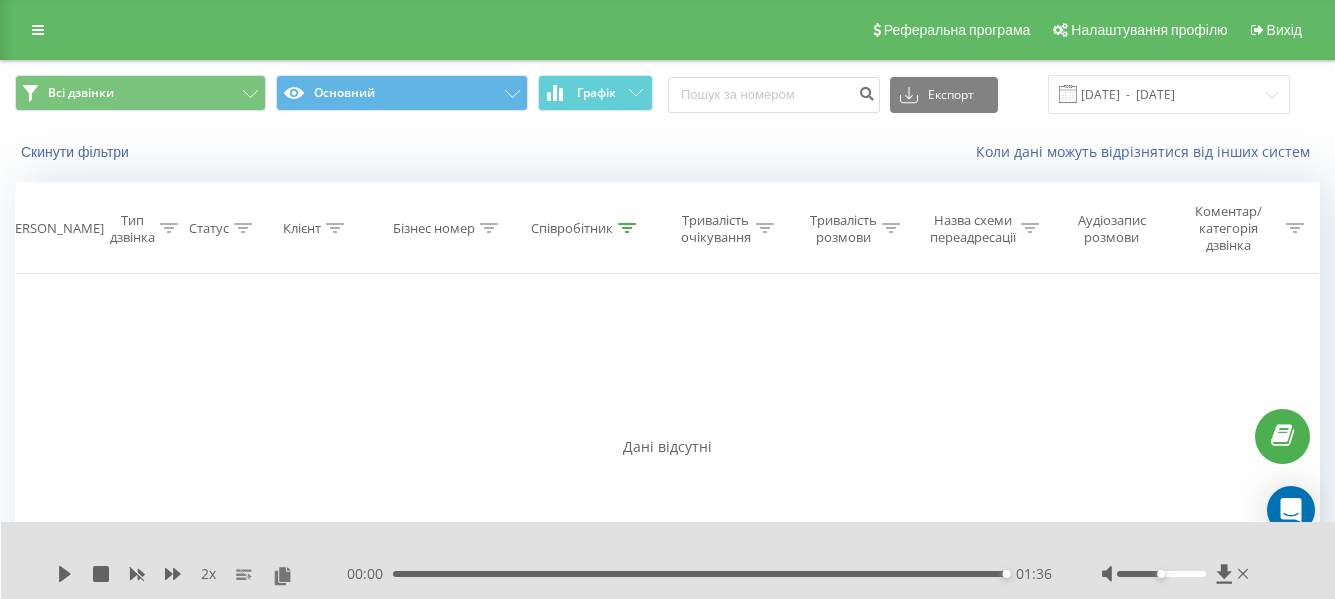 click on "Співробітник" at bounding box center [586, 228] 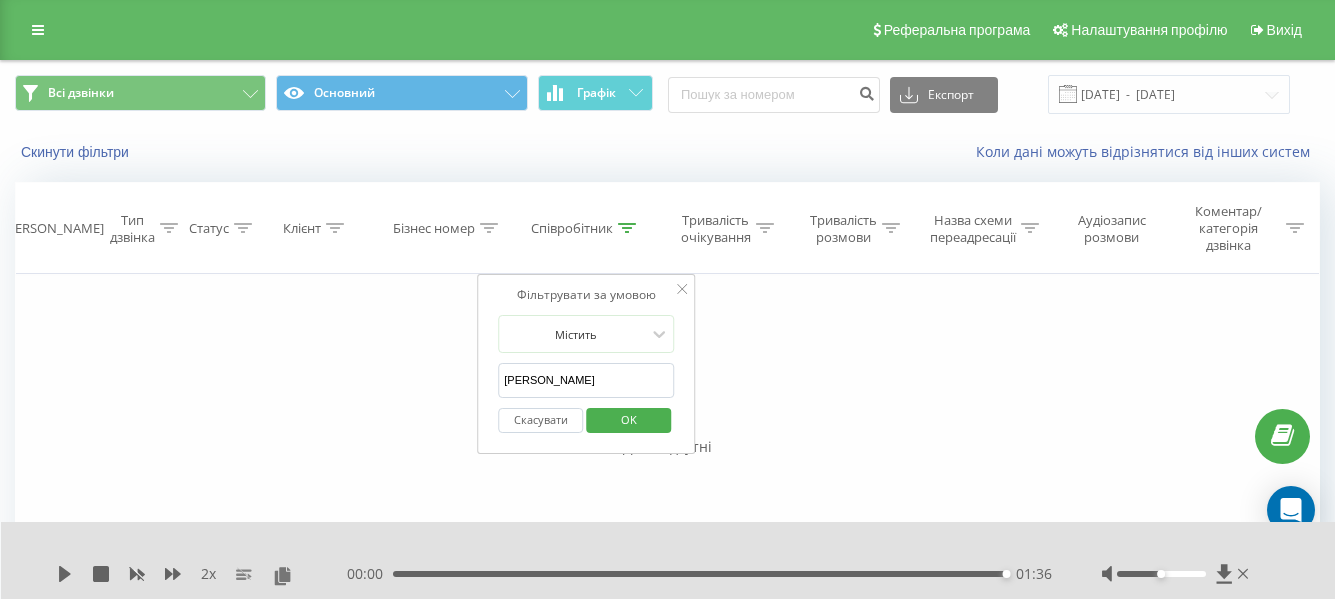 click on "OK" at bounding box center [628, 420] 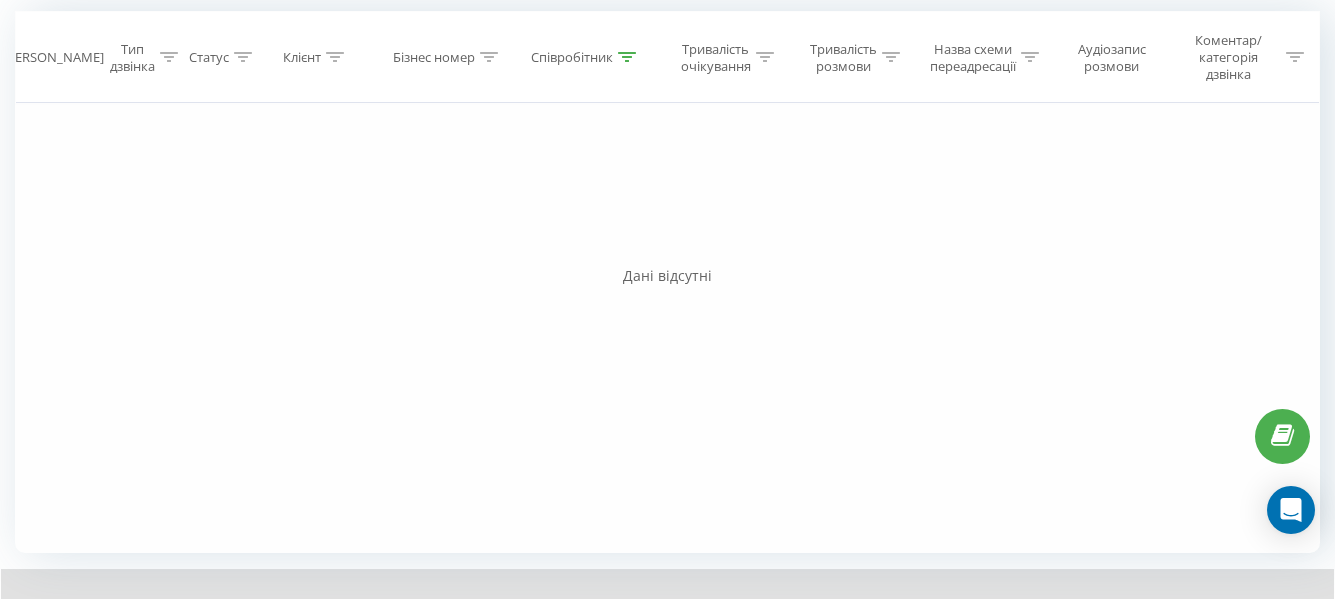 scroll, scrollTop: 219, scrollLeft: 0, axis: vertical 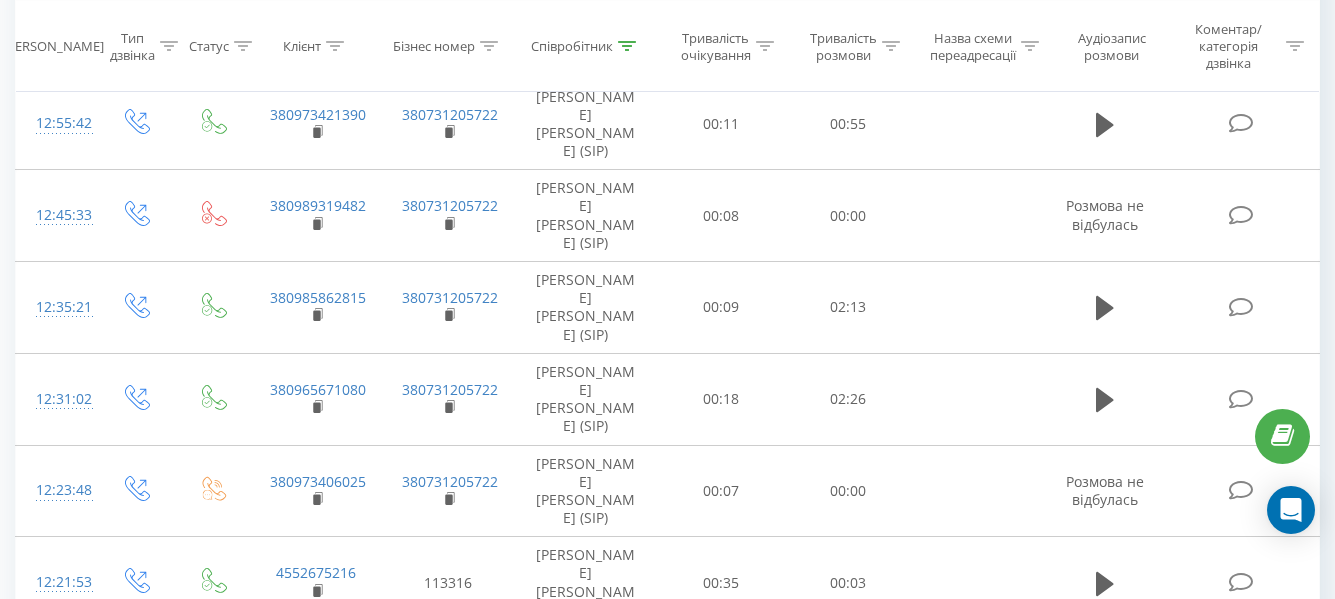 click on "4" at bounding box center (1113, 1408) 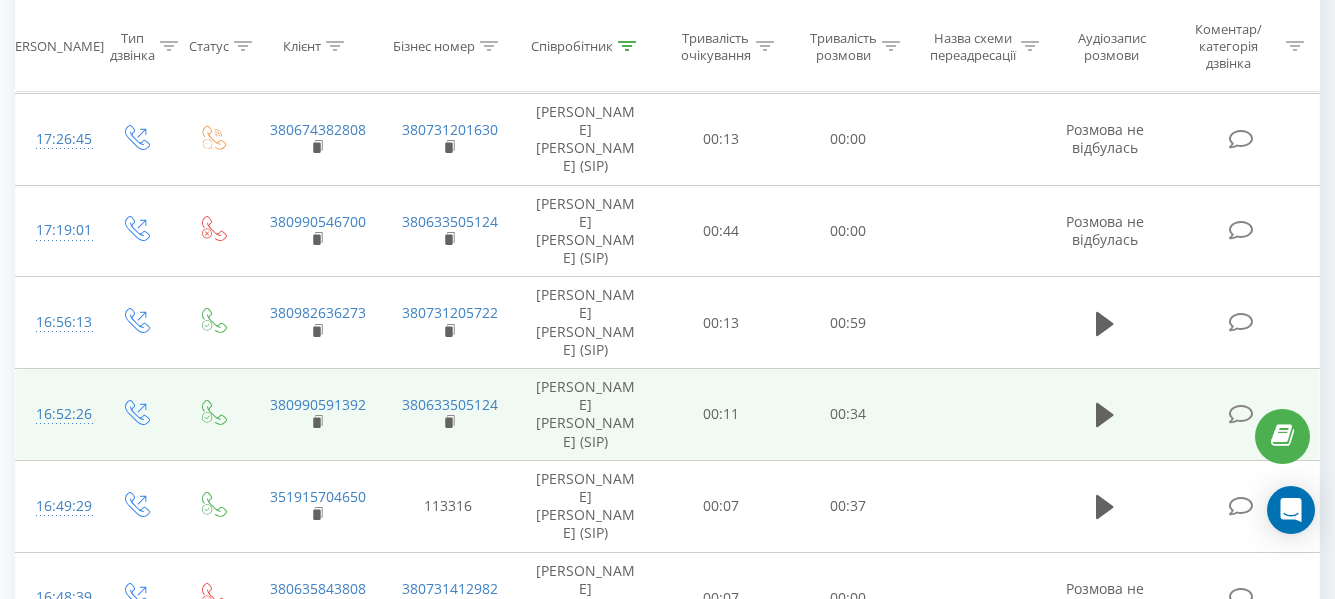 scroll, scrollTop: 413, scrollLeft: 0, axis: vertical 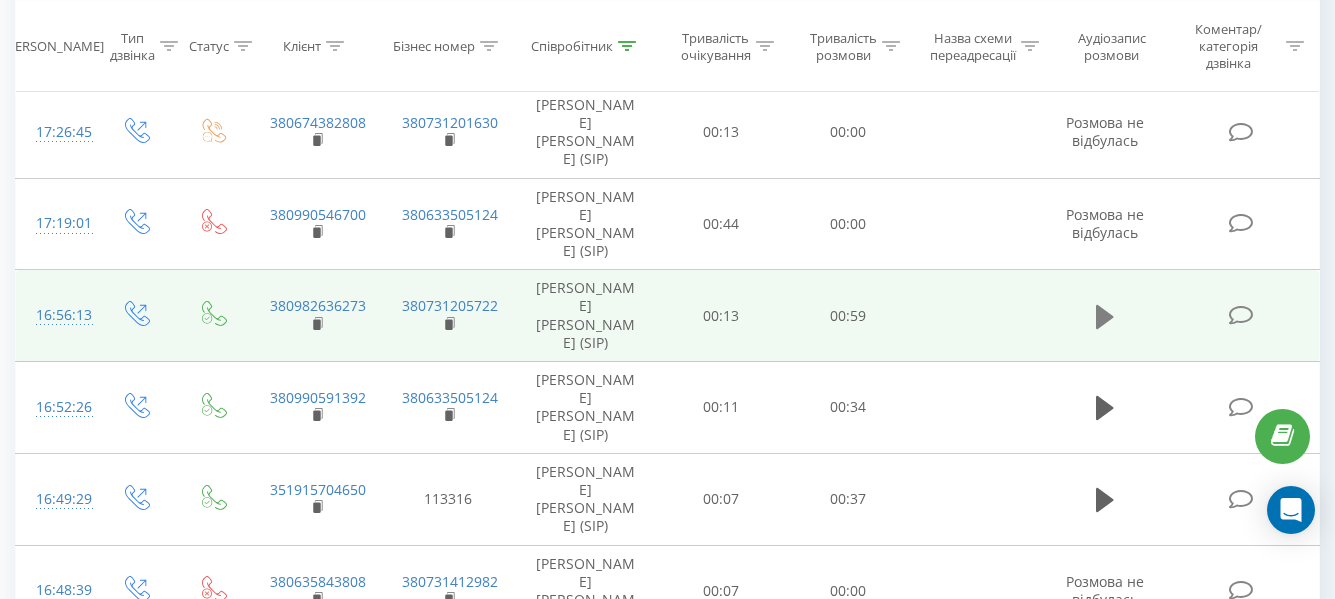 click 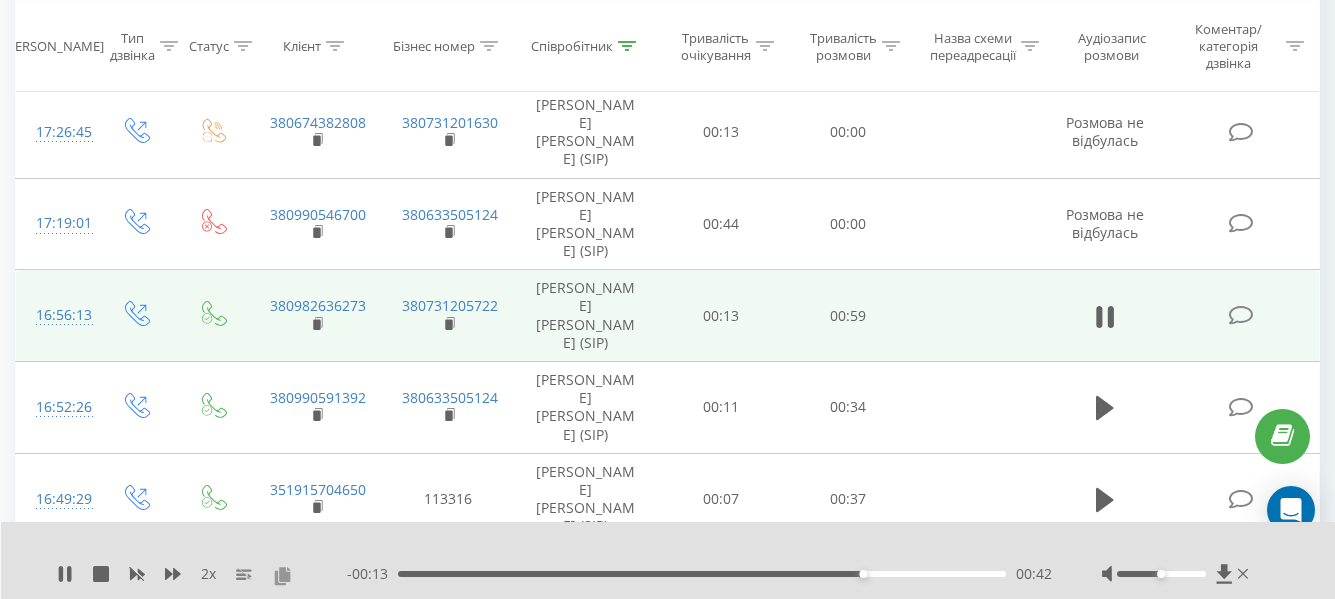 click at bounding box center (282, 575) 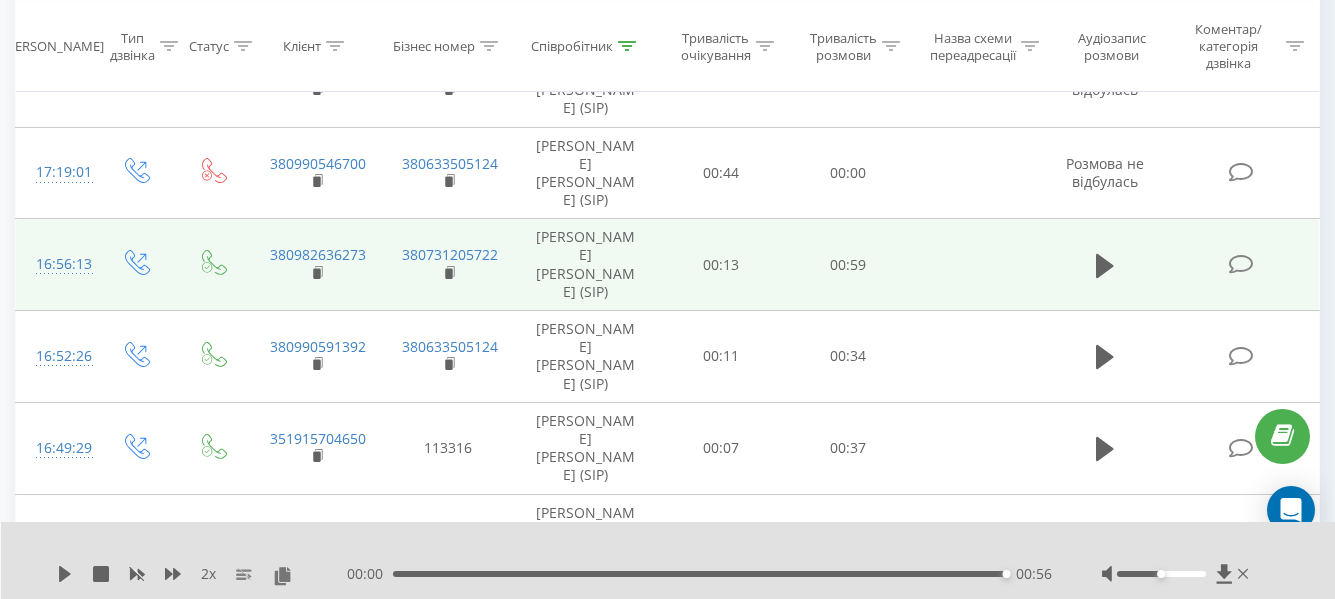 scroll, scrollTop: 466, scrollLeft: 0, axis: vertical 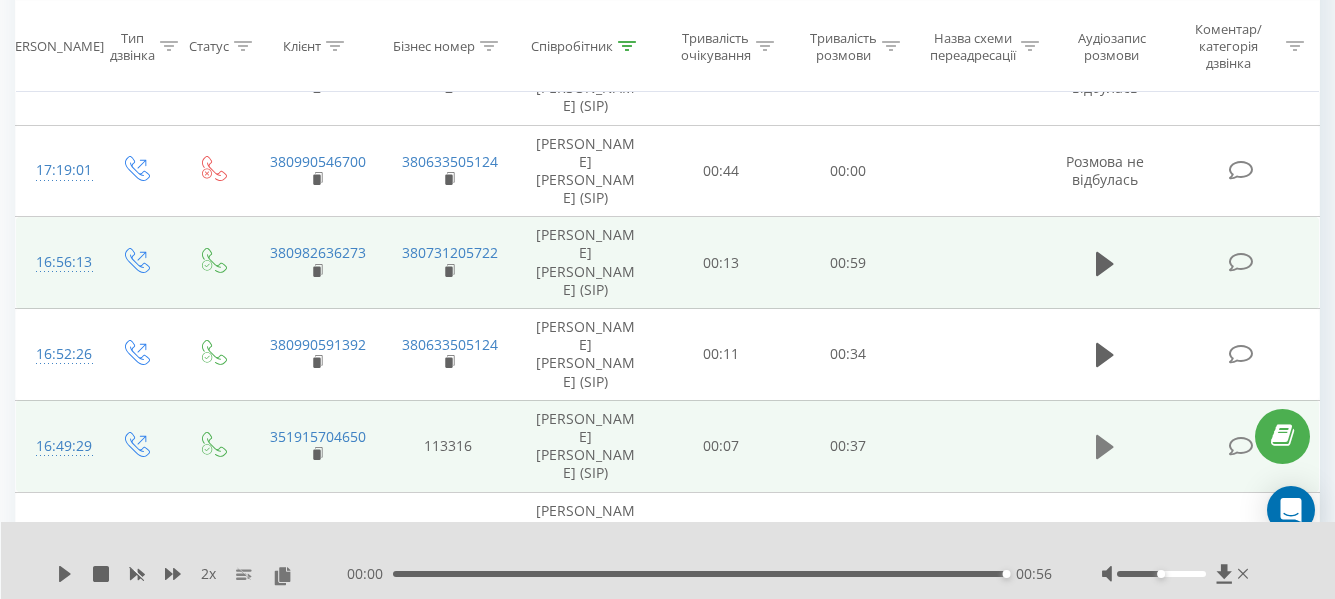 click 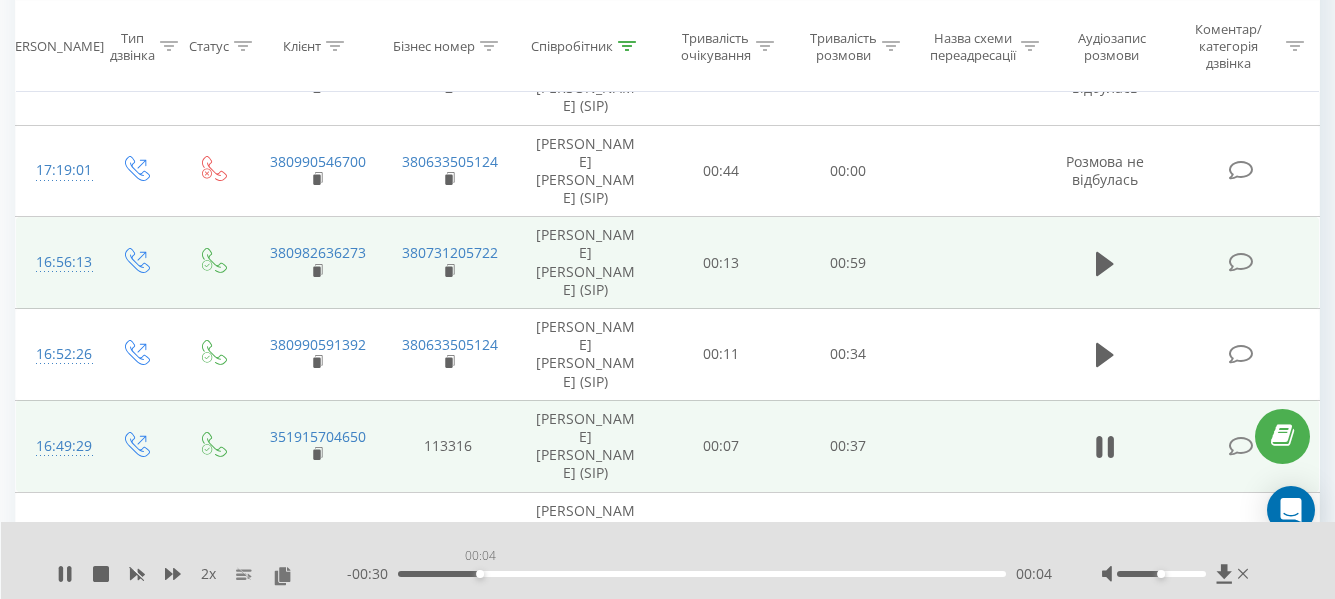 click on "00:04" at bounding box center (702, 574) 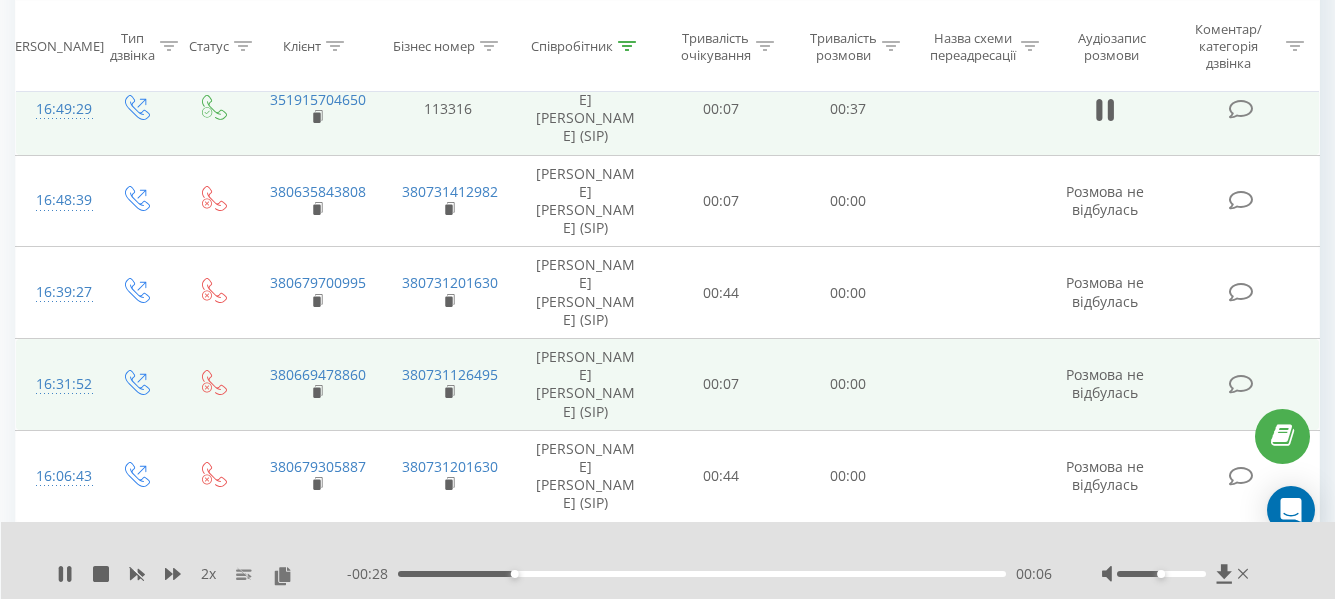 scroll, scrollTop: 804, scrollLeft: 0, axis: vertical 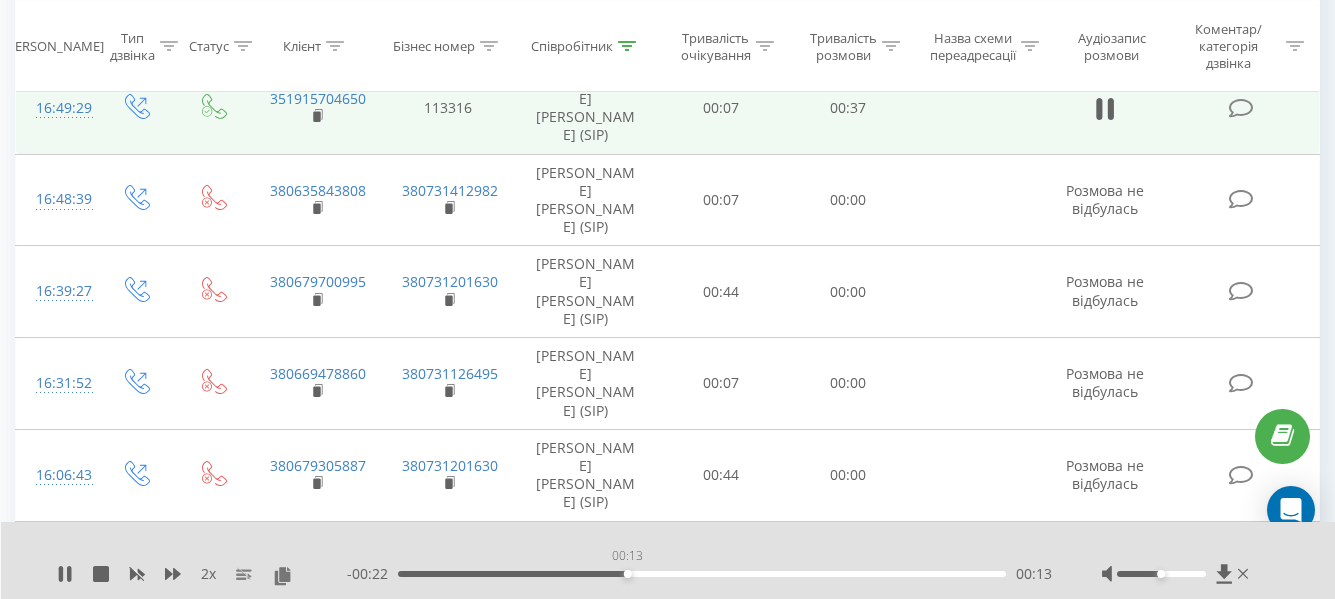 click on "00:13" at bounding box center [702, 574] 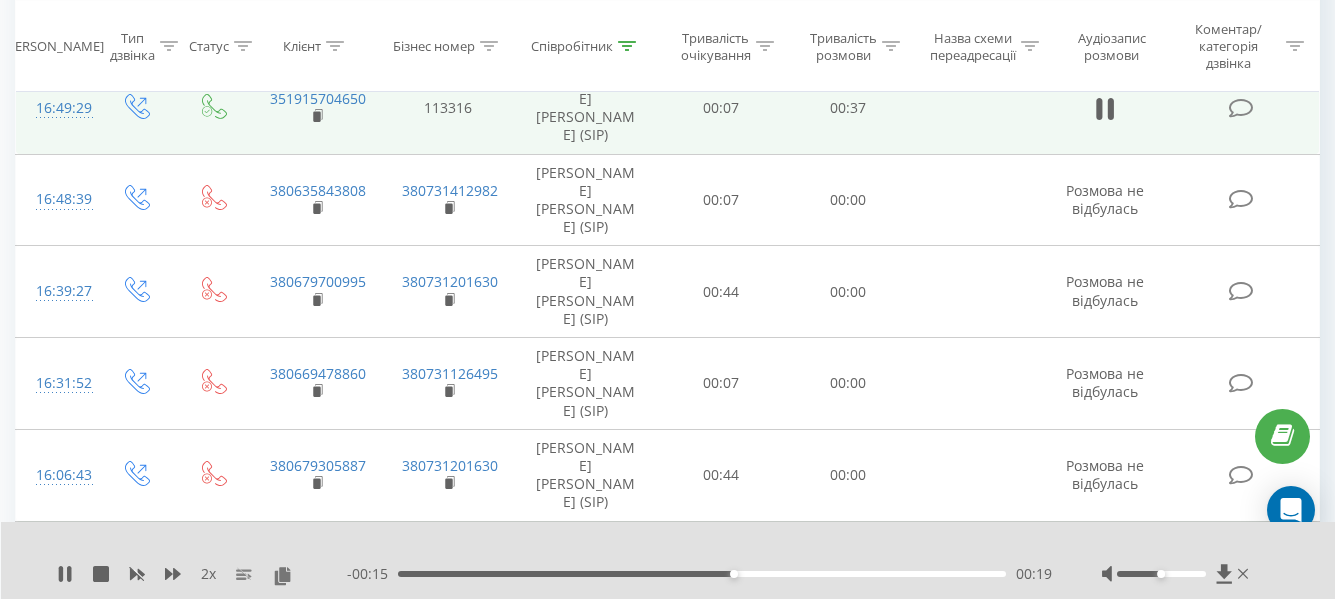 click 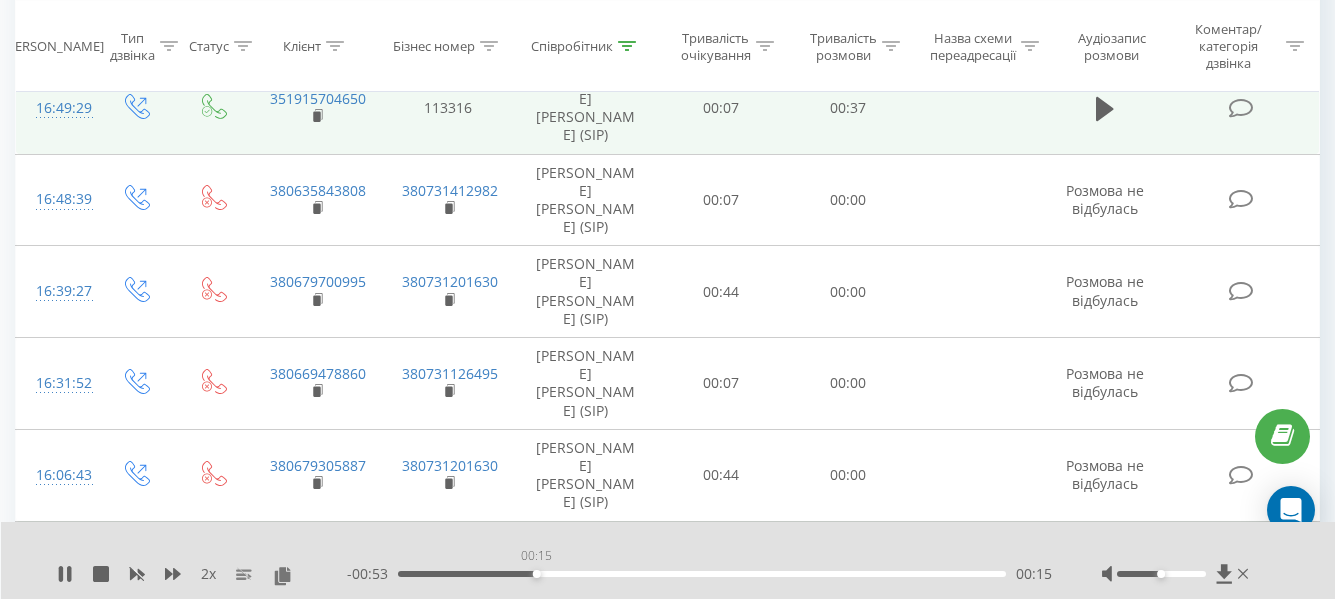 click on "00:15" at bounding box center (702, 574) 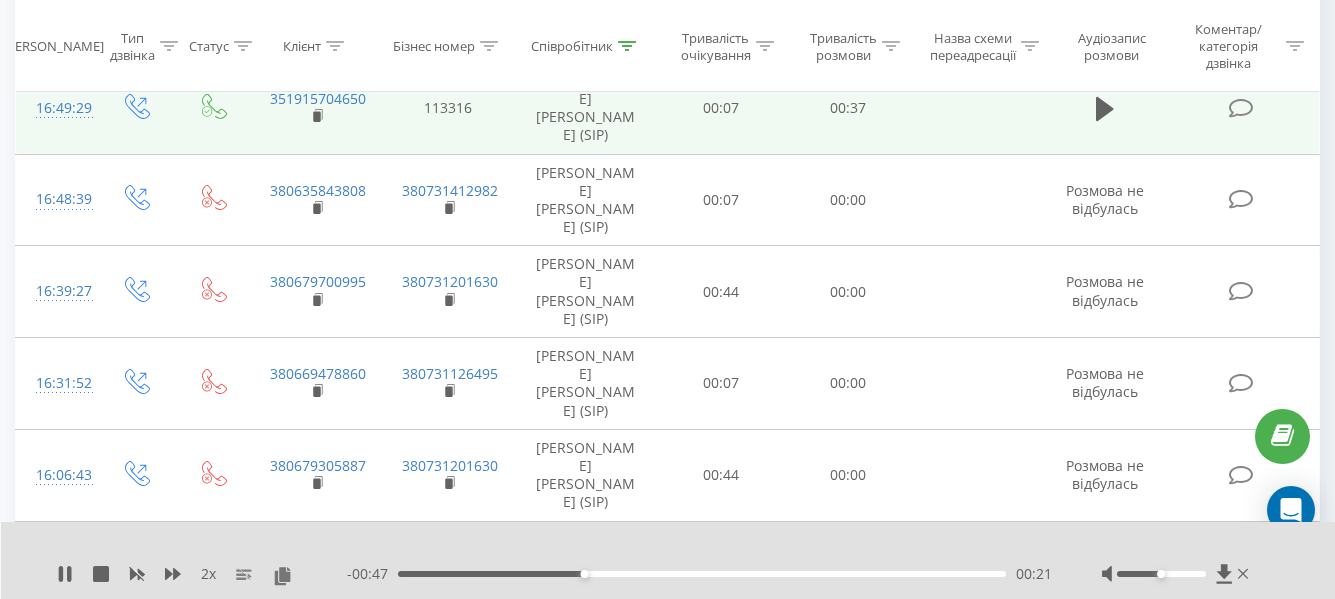click 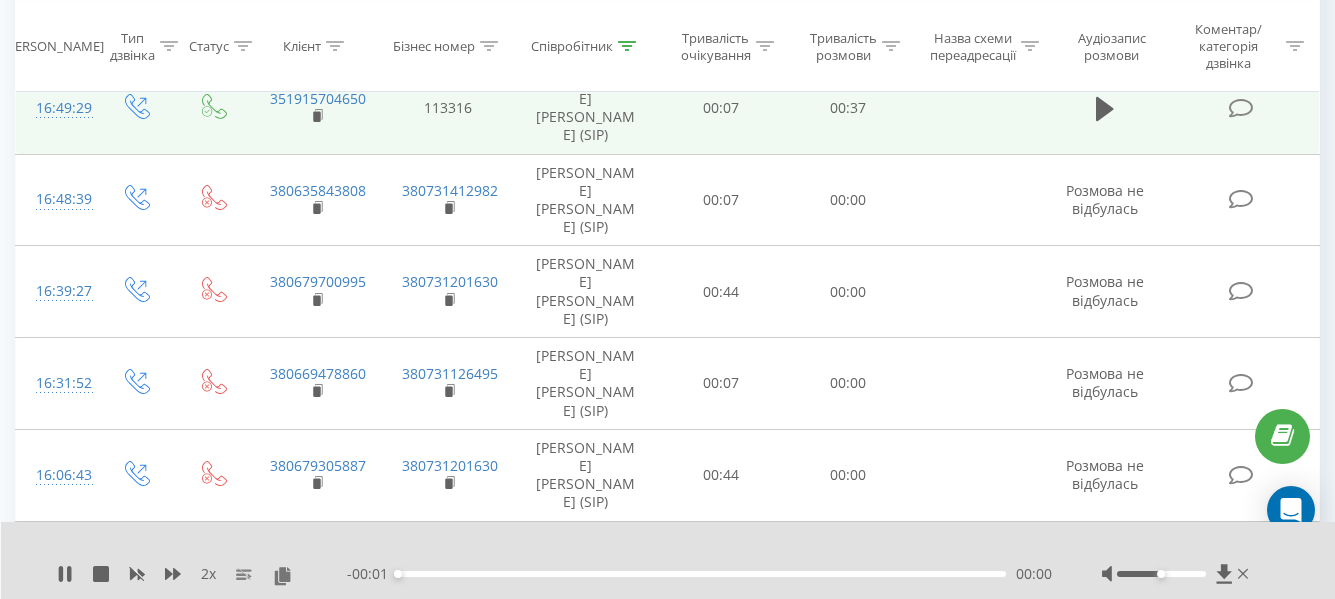 click on "00:00" at bounding box center [702, 574] 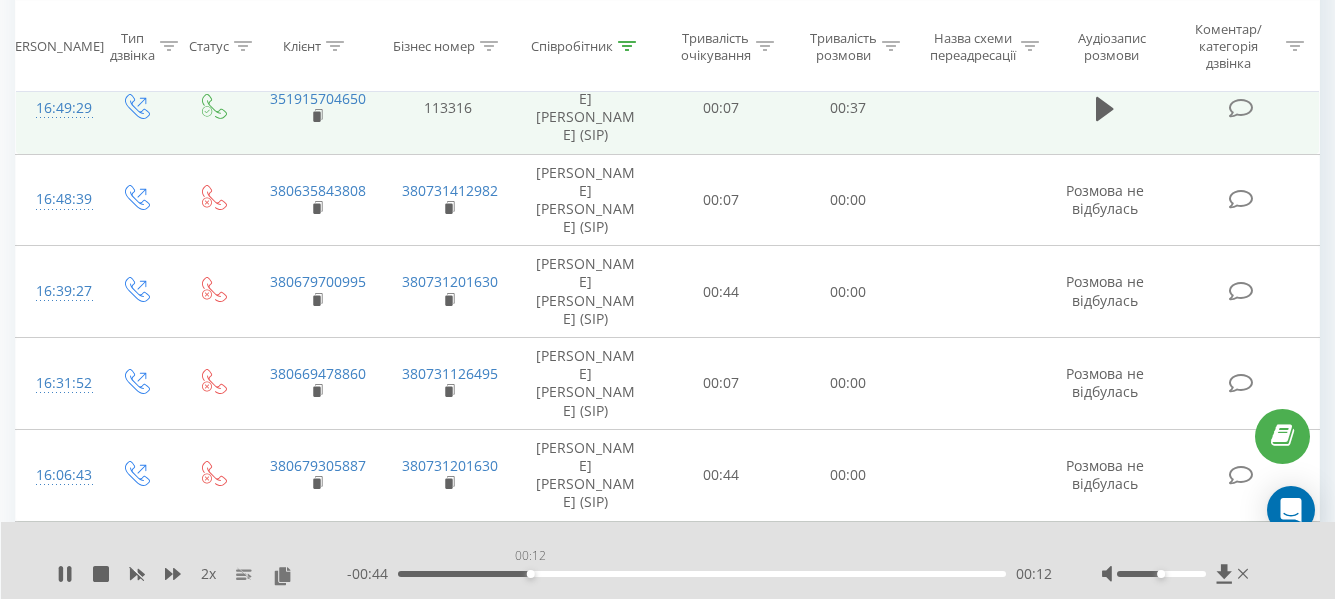 click on "00:12" at bounding box center [702, 574] 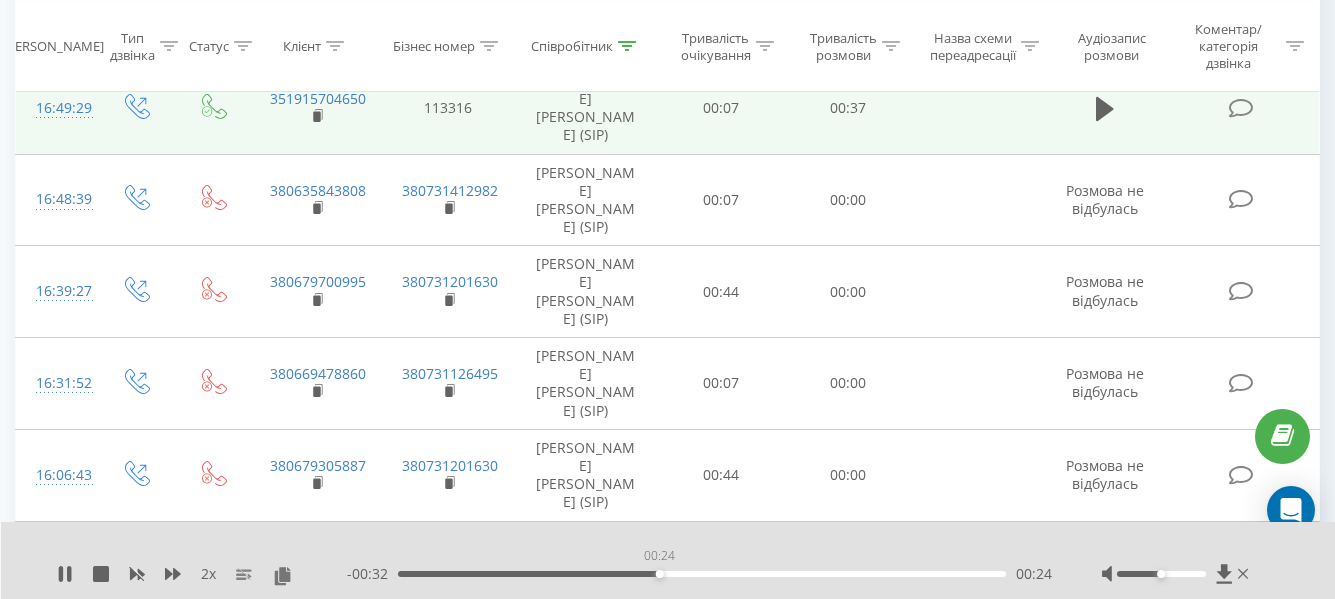 click on "00:24" at bounding box center (702, 574) 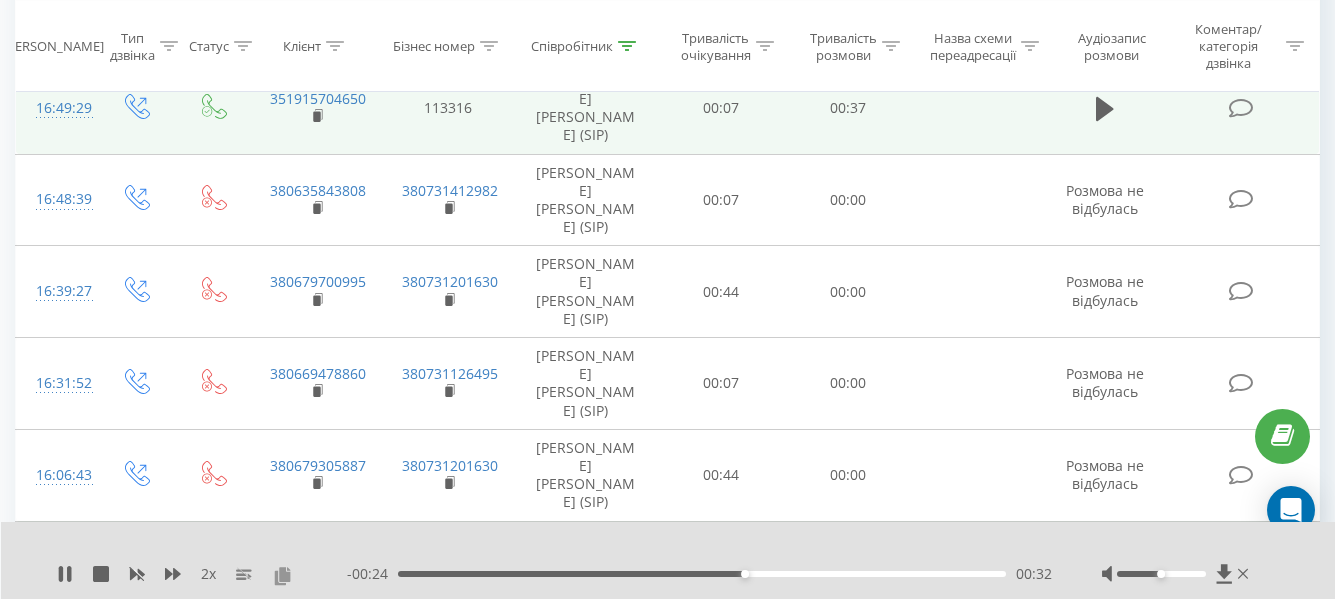 click at bounding box center [282, 575] 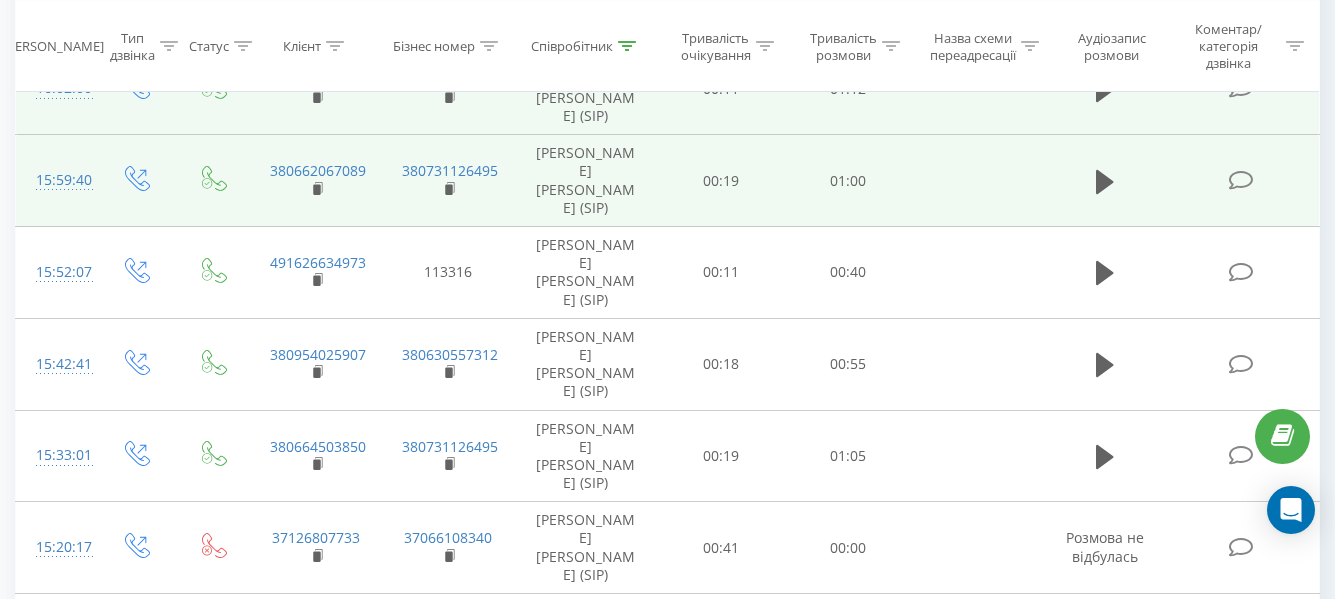 scroll, scrollTop: 1284, scrollLeft: 0, axis: vertical 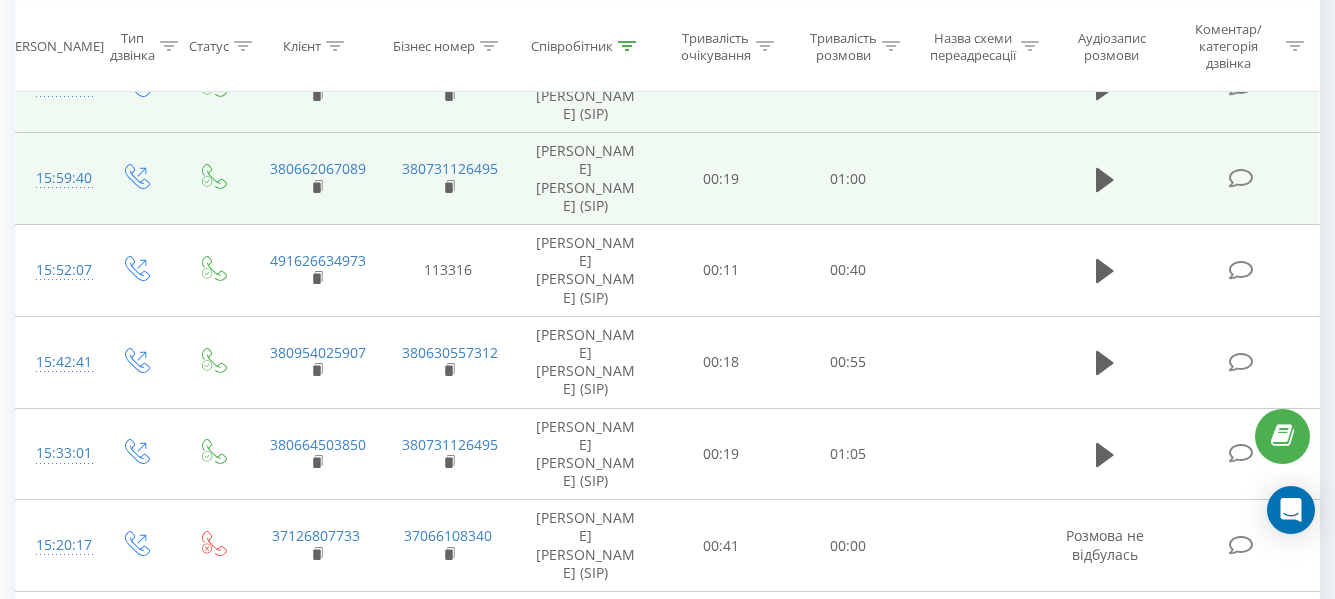 click 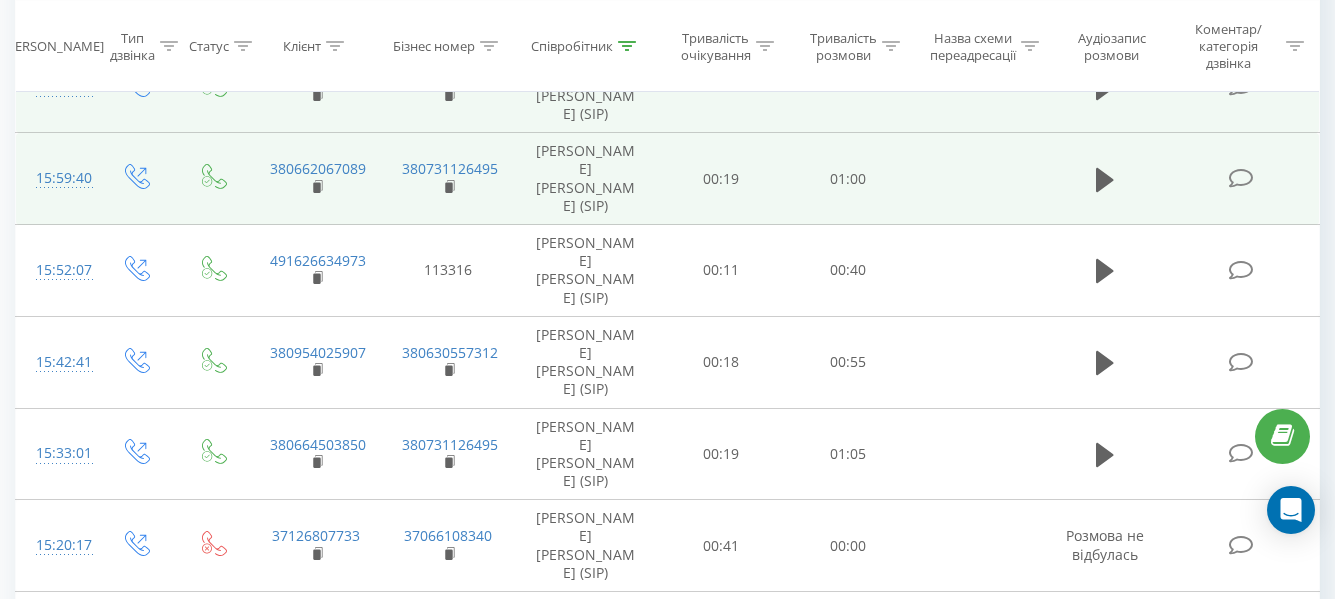 click at bounding box center (282, 1395) 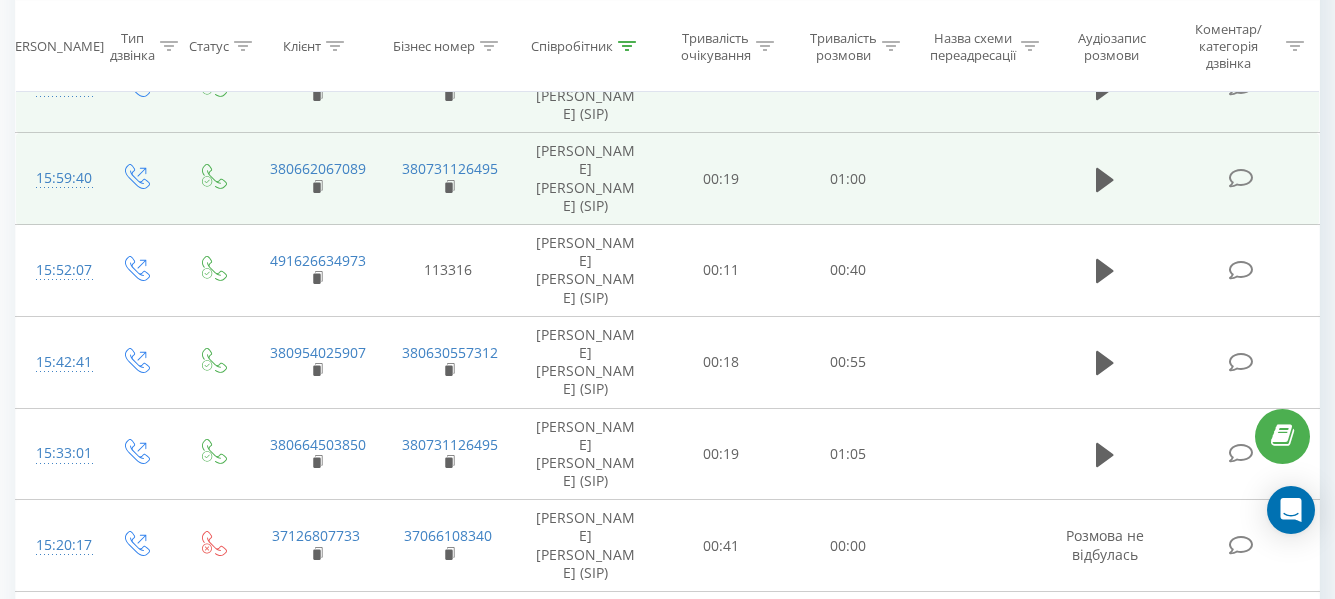 scroll, scrollTop: 1324, scrollLeft: 0, axis: vertical 